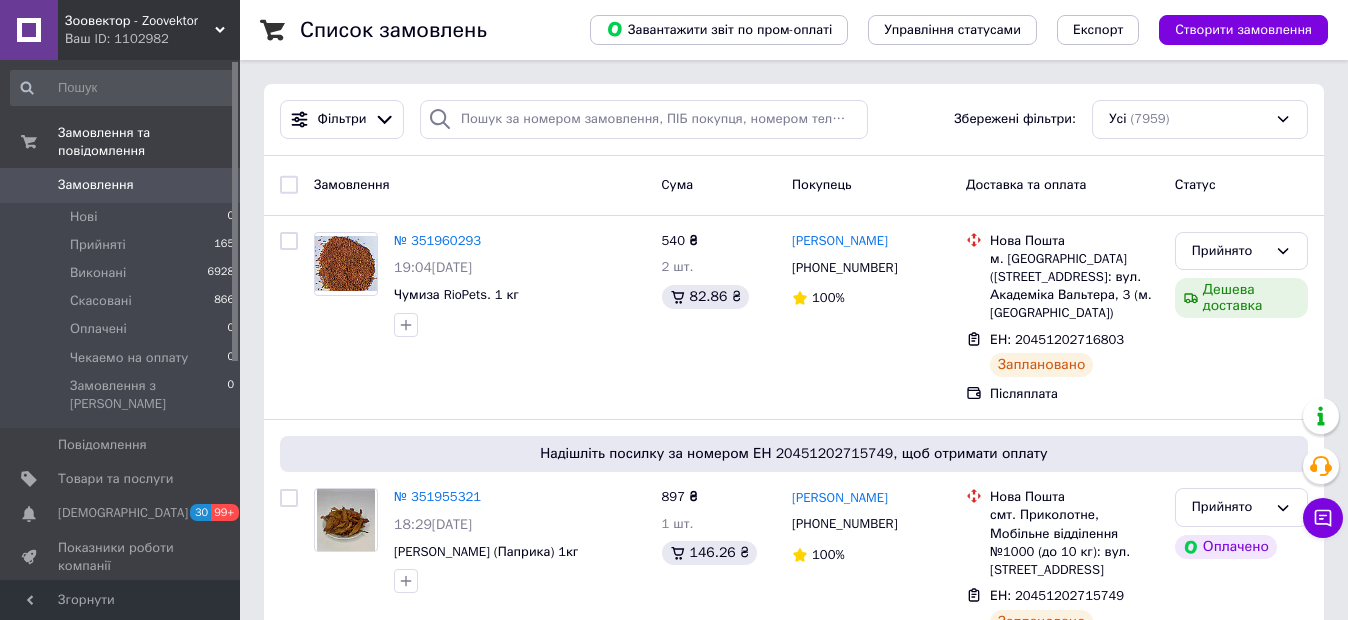 scroll, scrollTop: 0, scrollLeft: 0, axis: both 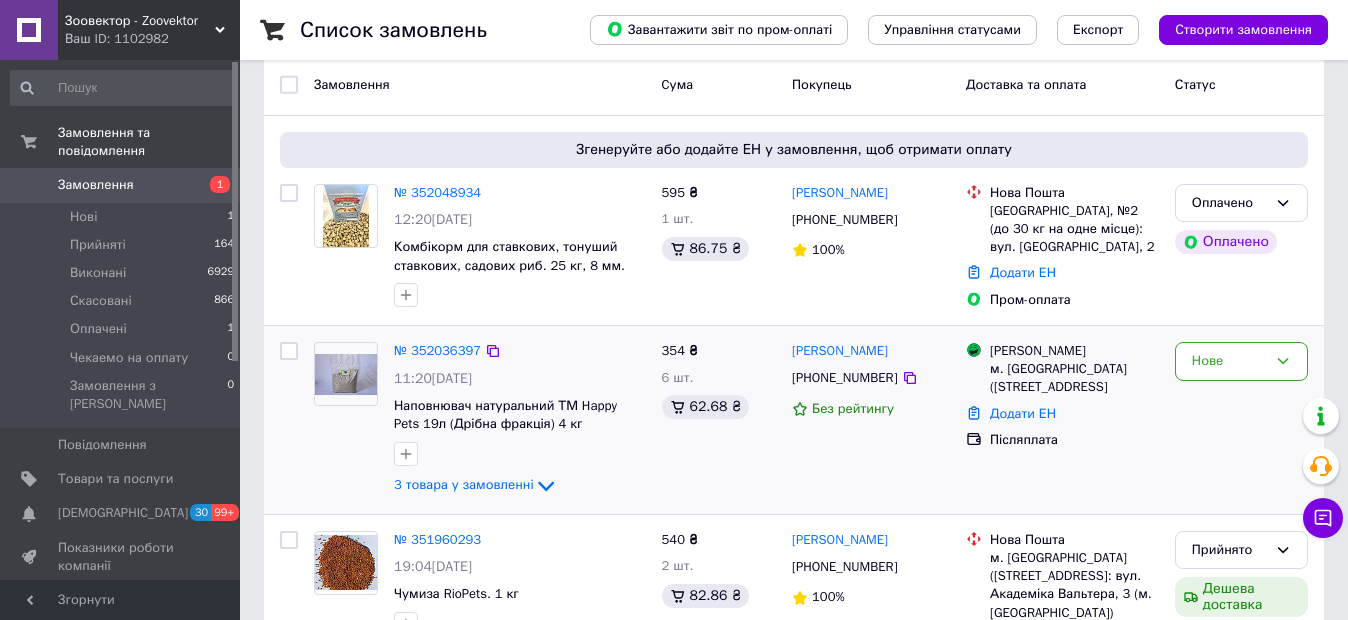 click at bounding box center [346, 374] 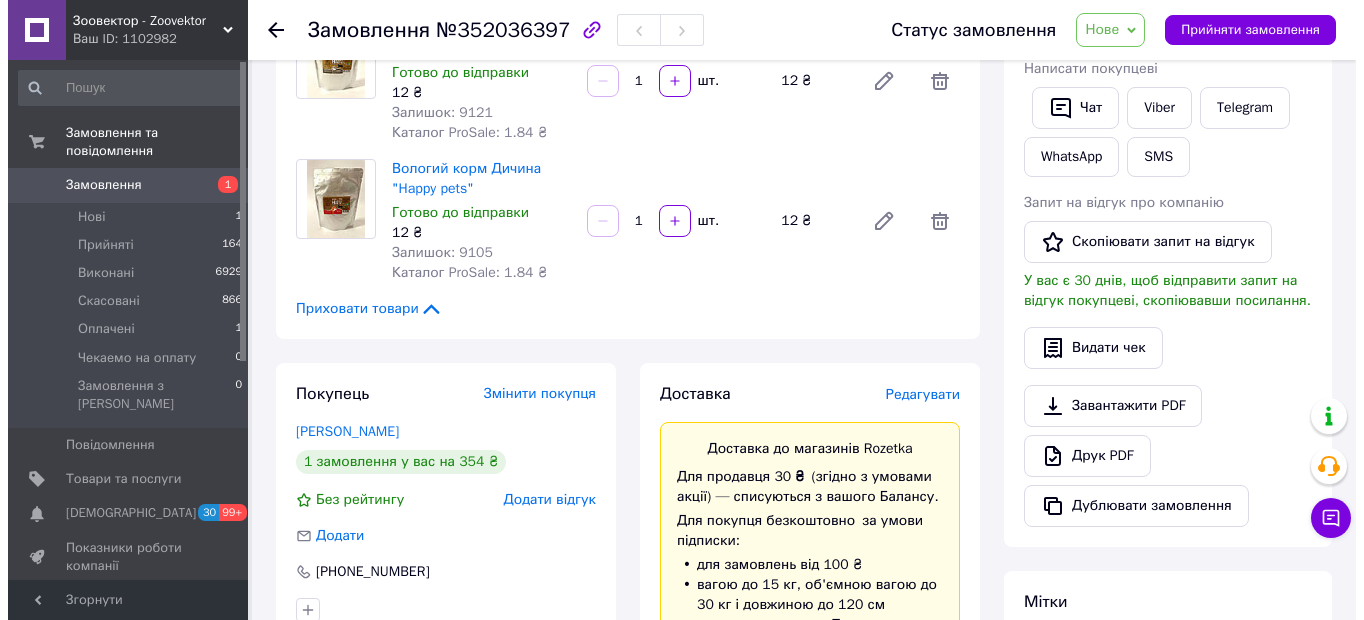 scroll, scrollTop: 500, scrollLeft: 0, axis: vertical 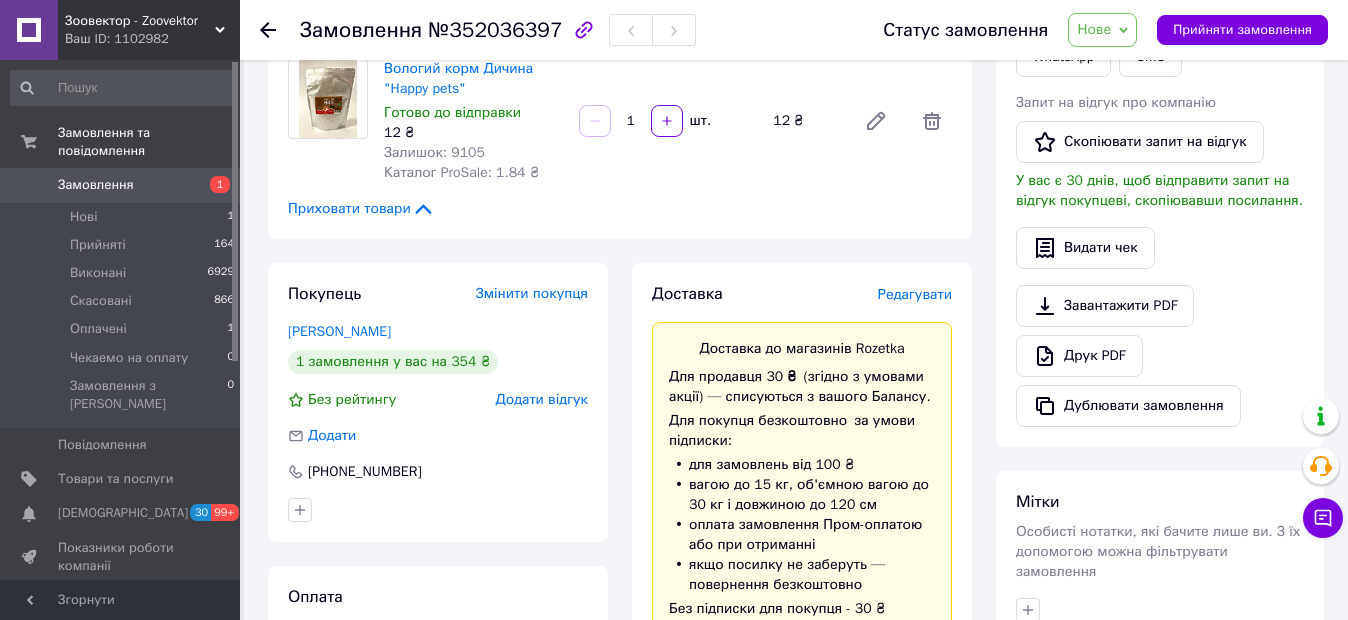 click on "Редагувати" at bounding box center [915, 294] 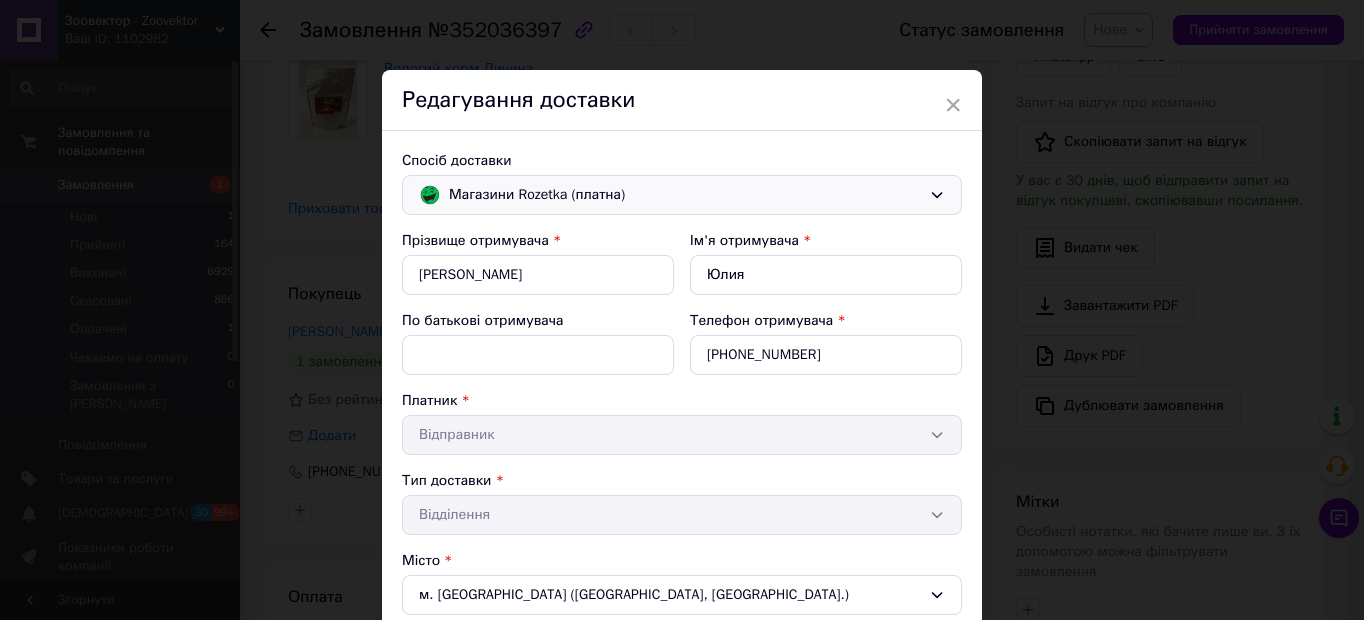 click on "Магазини Rozetka (платна)" at bounding box center [685, 195] 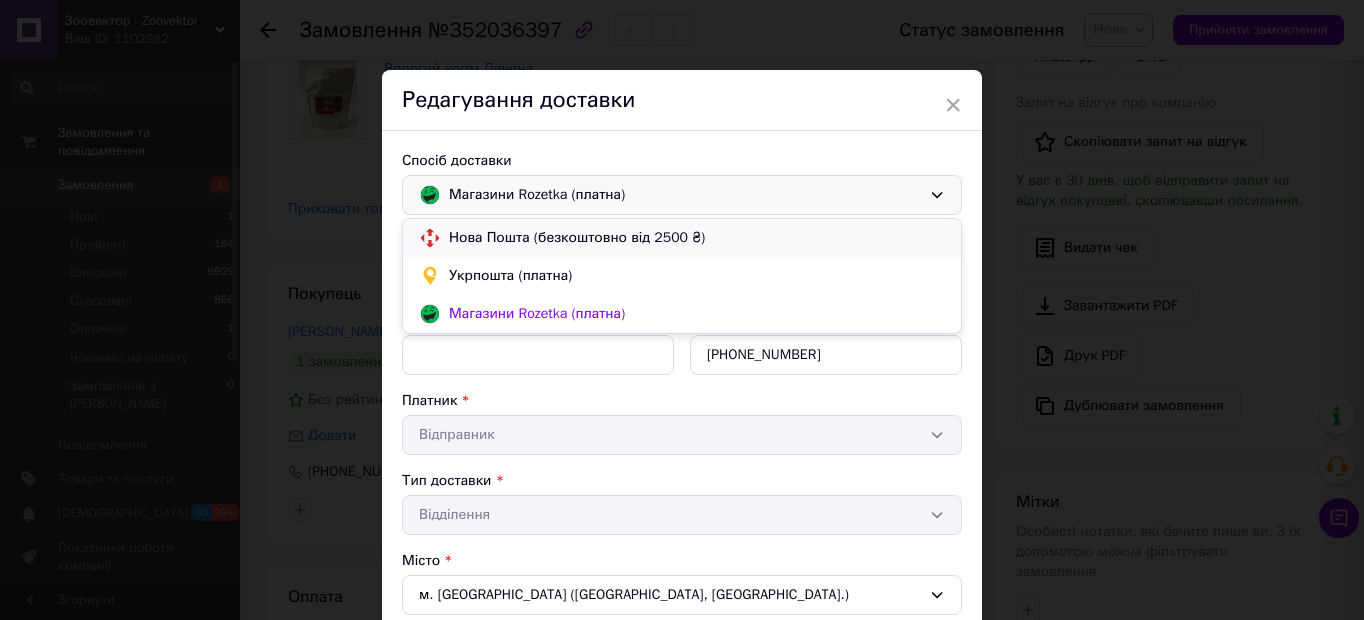 click on "Нова Пошта (безкоштовно від 2500 ₴)" at bounding box center (697, 238) 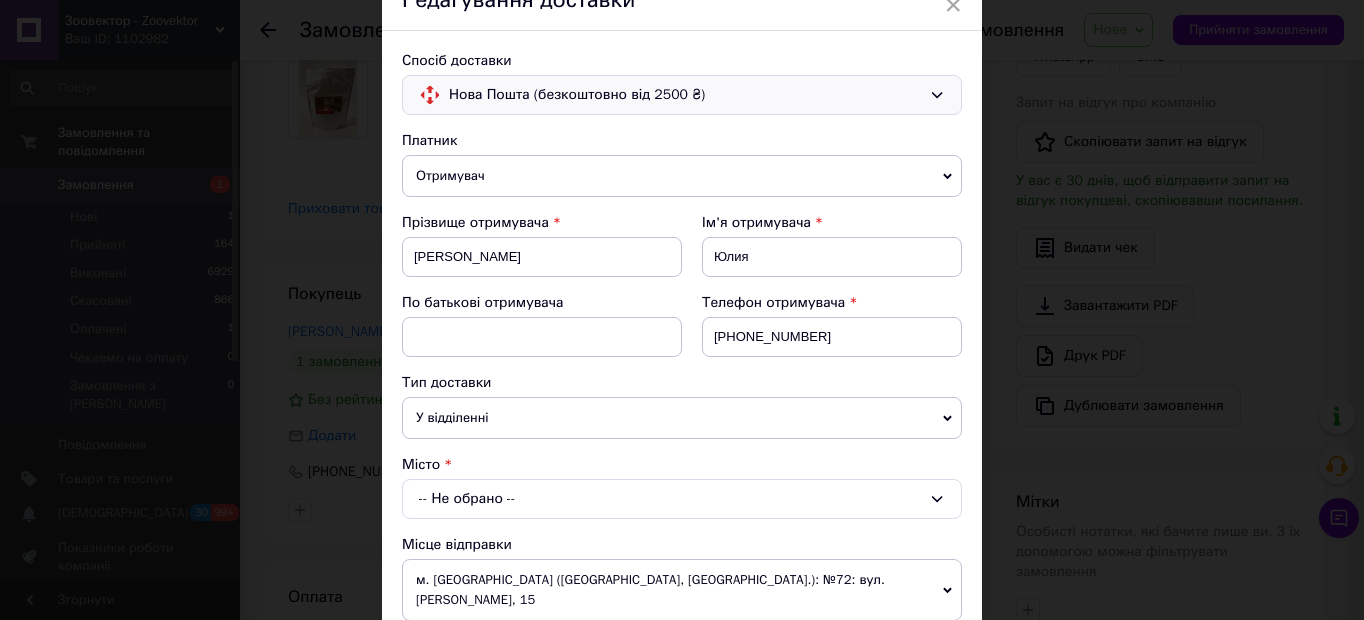 scroll, scrollTop: 200, scrollLeft: 0, axis: vertical 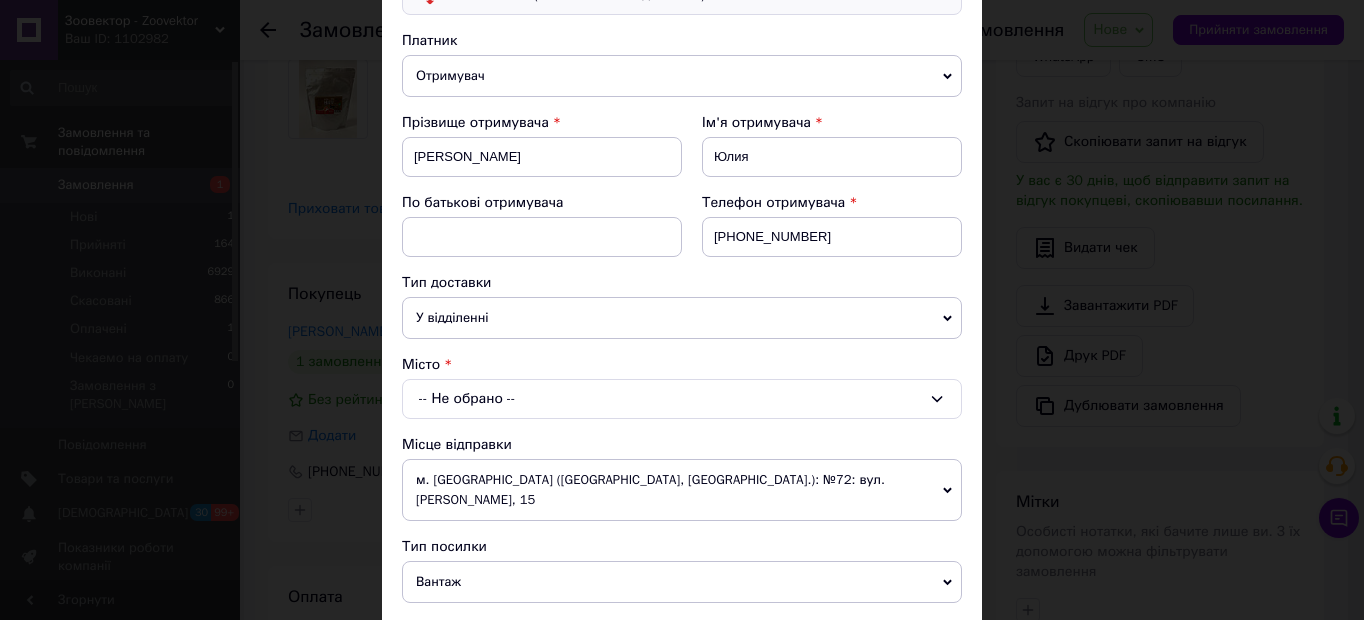 click on "-- Не обрано --" at bounding box center [682, 399] 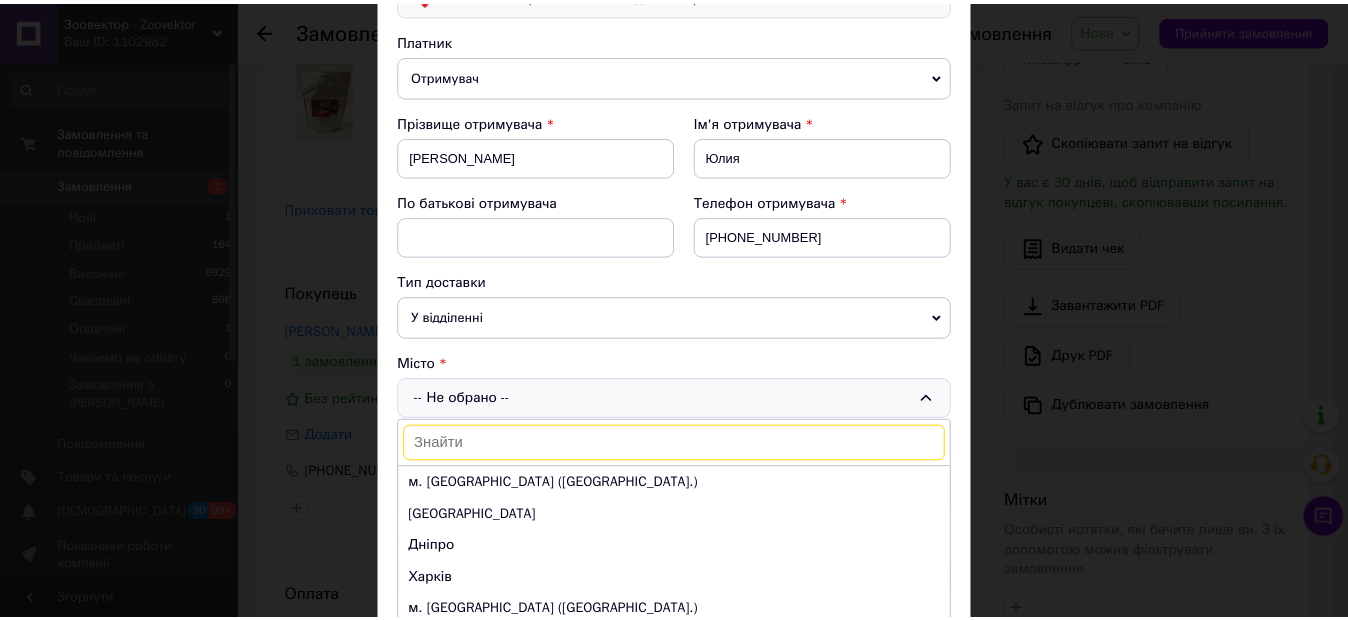 scroll, scrollTop: 0, scrollLeft: 0, axis: both 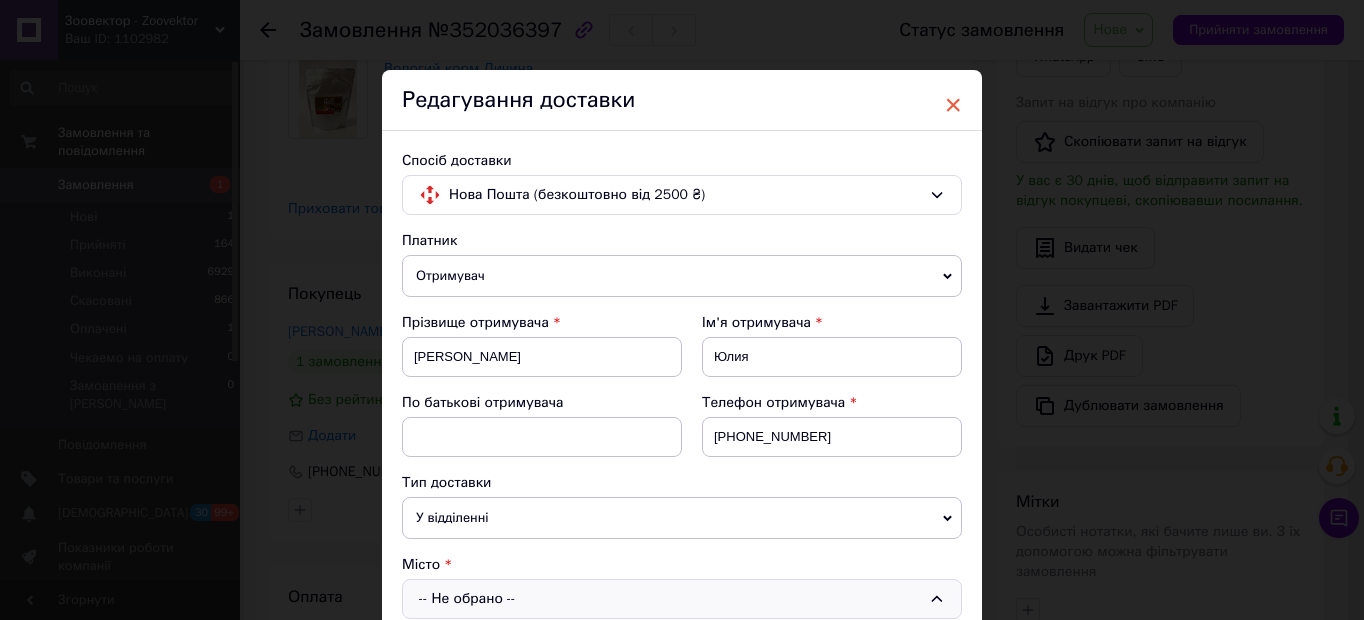 click on "×" at bounding box center [953, 105] 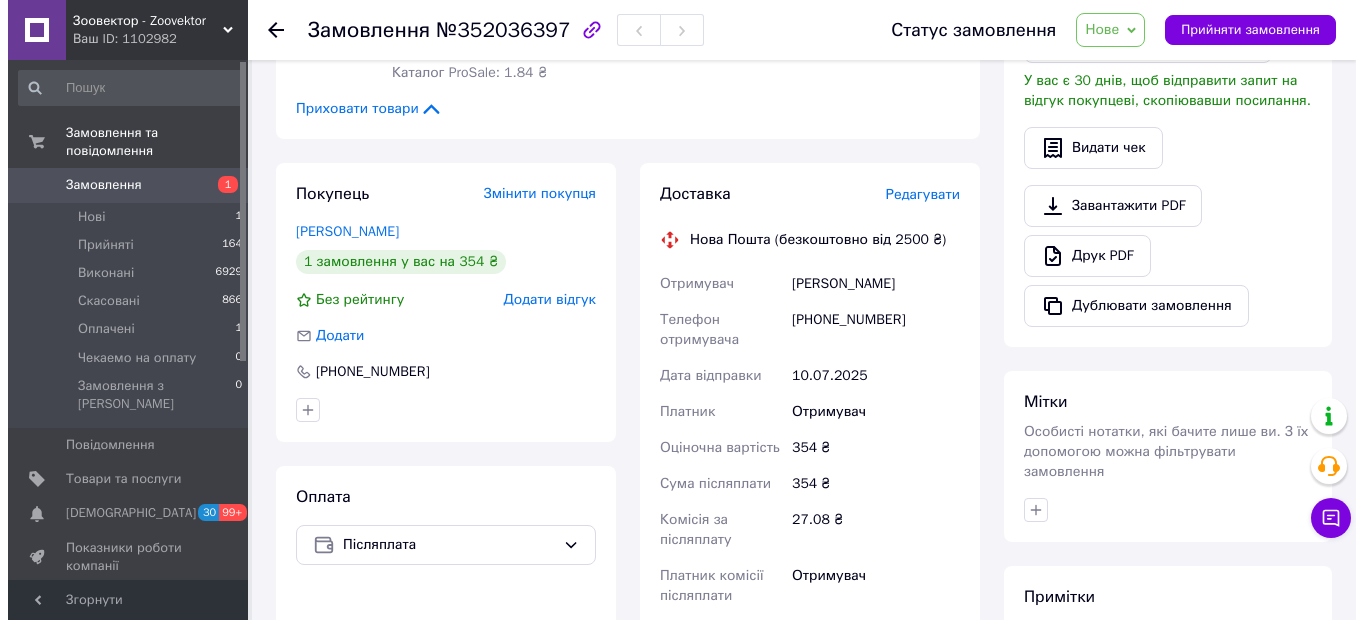 scroll, scrollTop: 700, scrollLeft: 0, axis: vertical 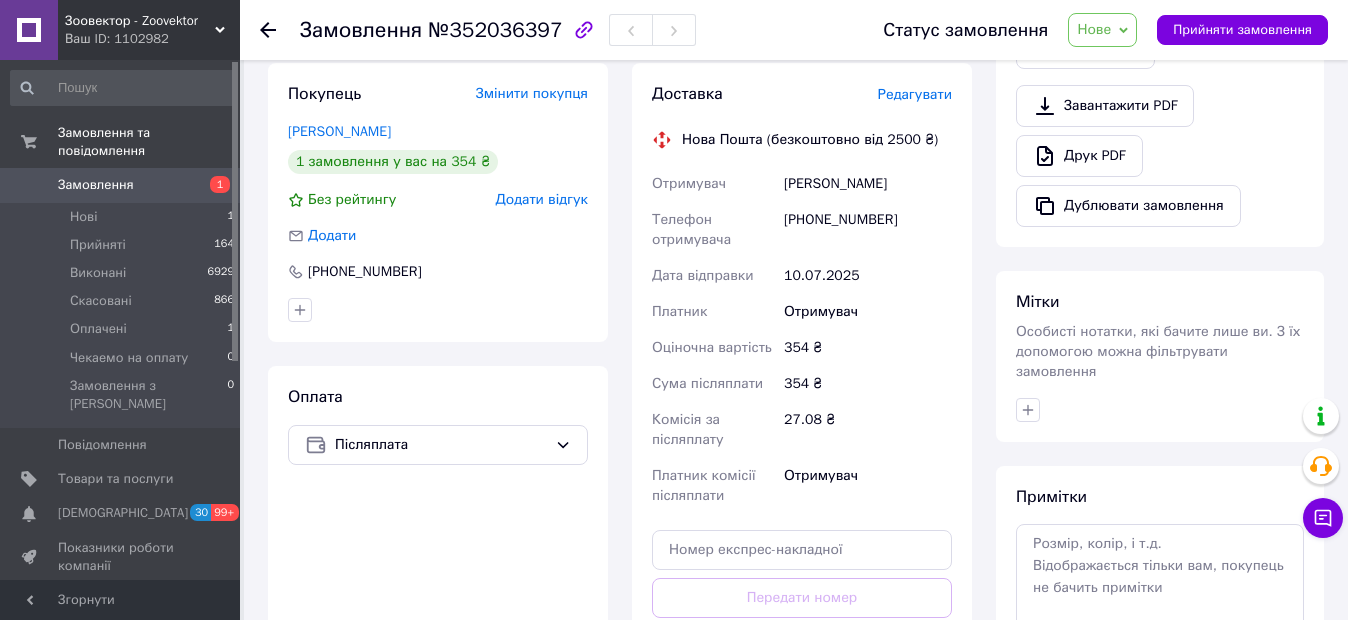 click on "Редагувати" at bounding box center (915, 94) 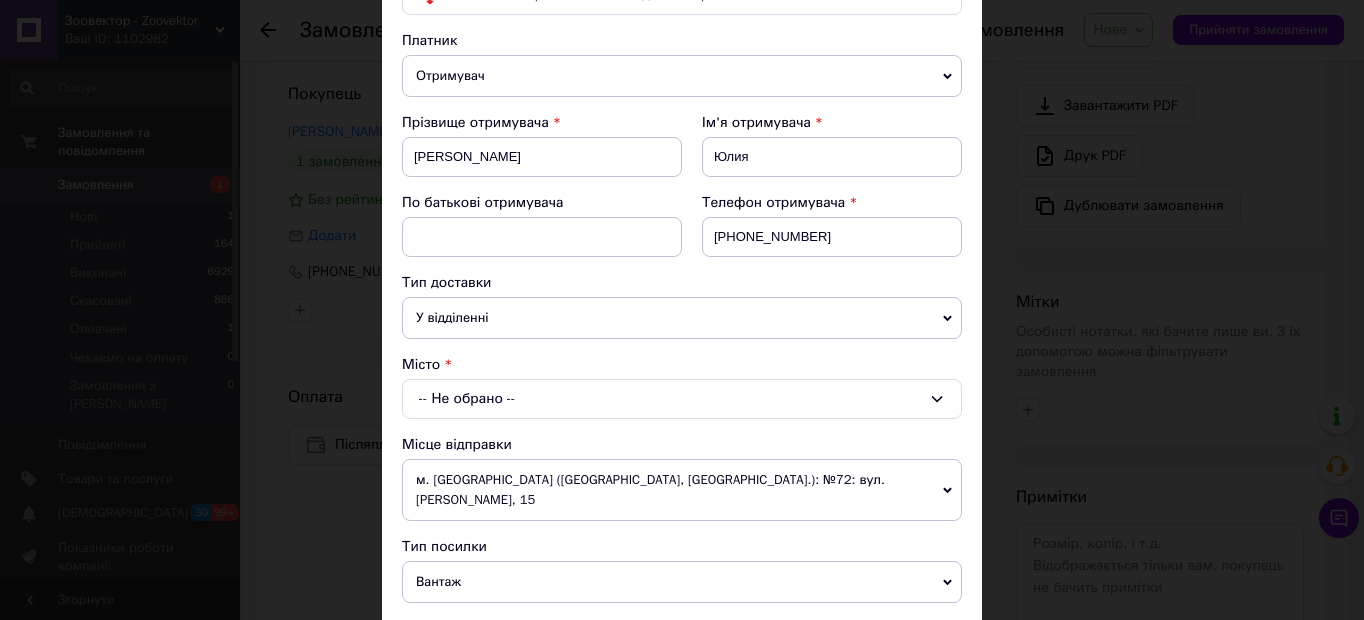 scroll, scrollTop: 300, scrollLeft: 0, axis: vertical 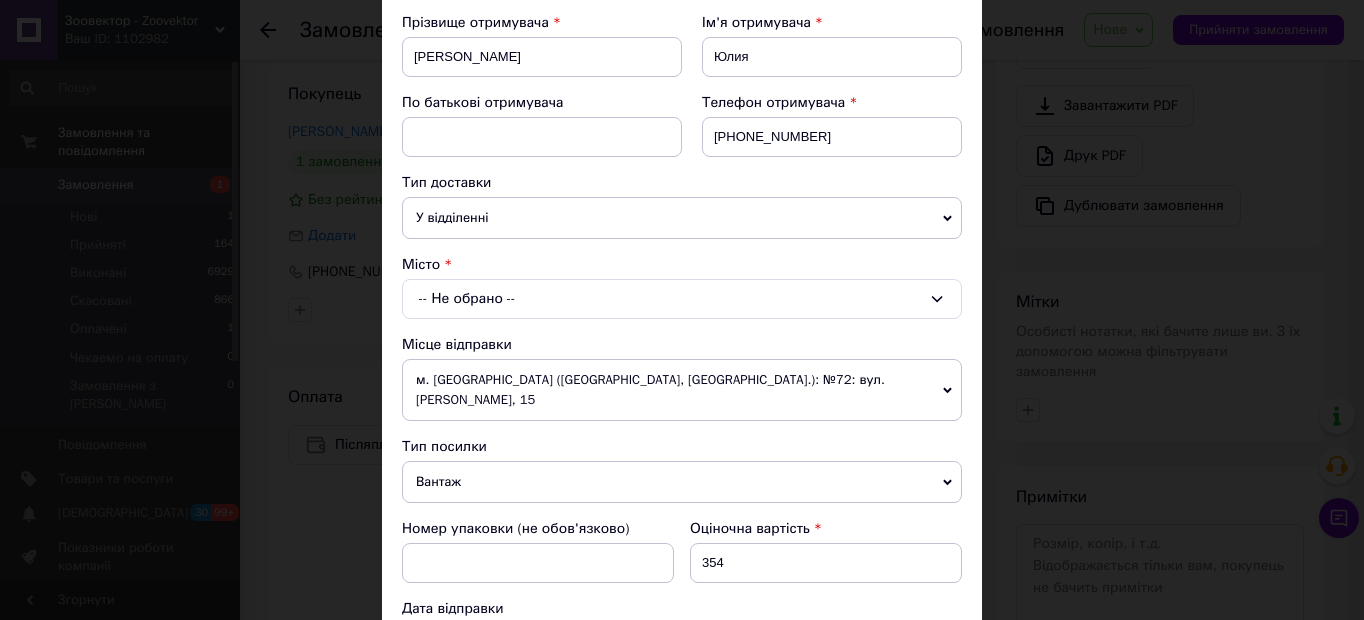 click on "-- Не обрано --" at bounding box center [682, 299] 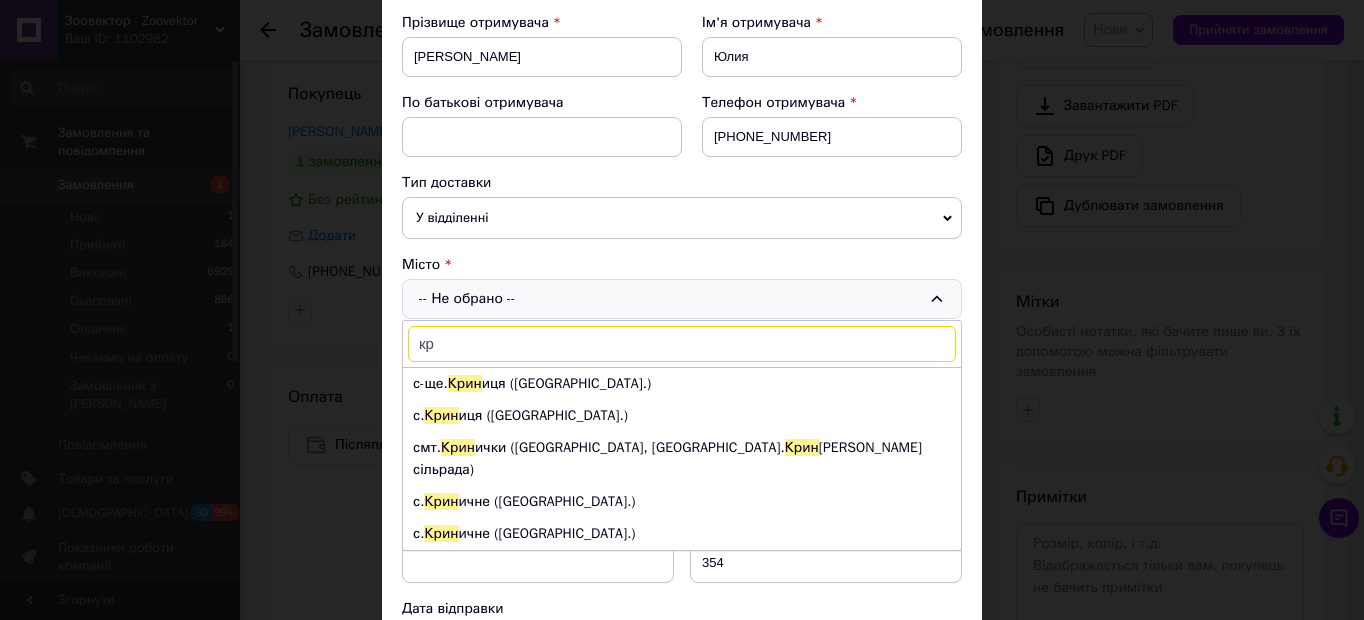 type on "к" 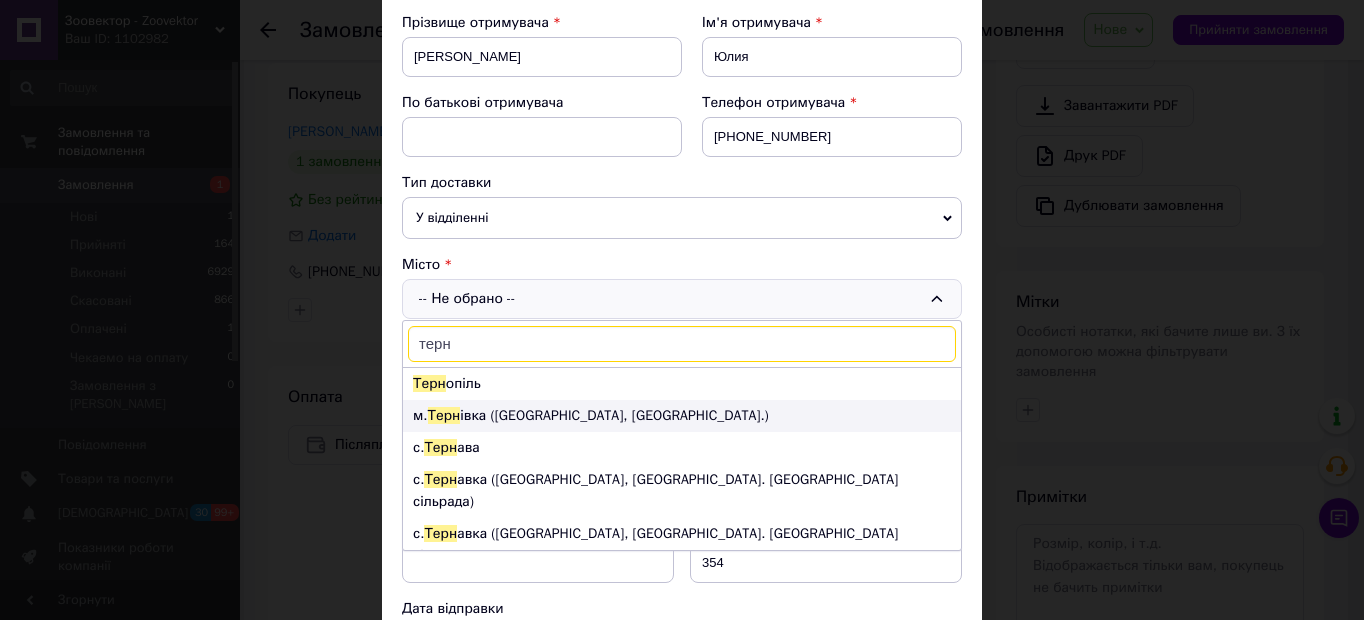 type on "терн" 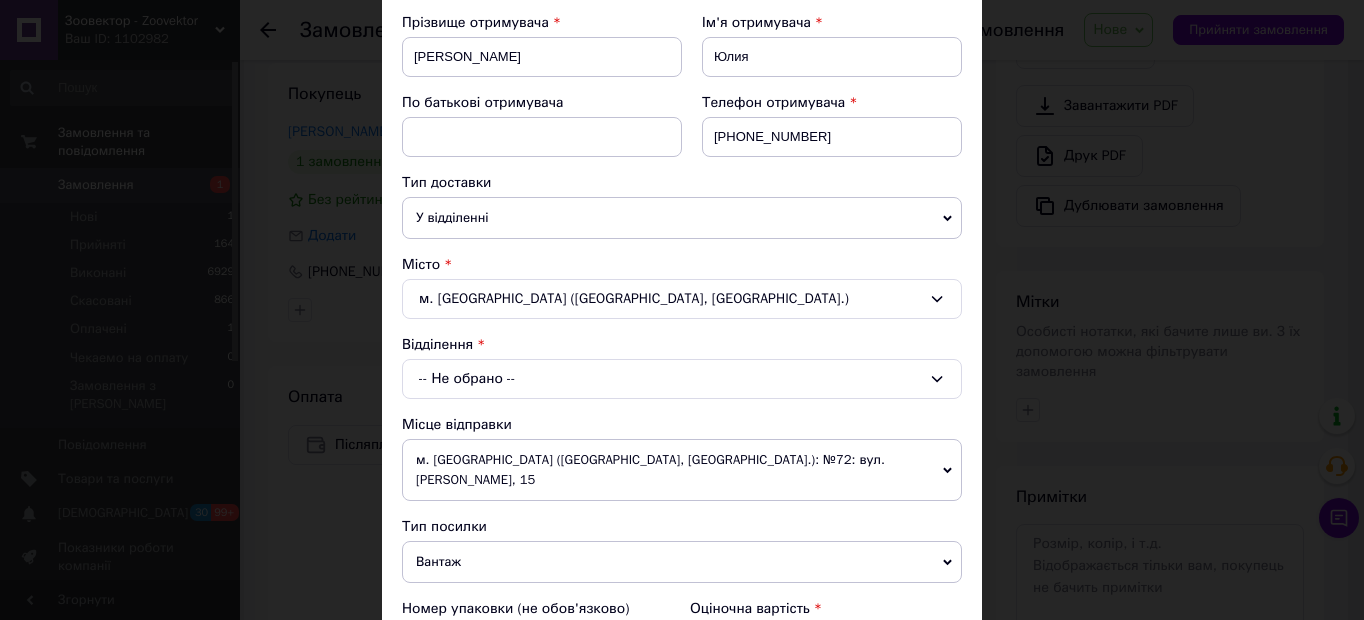 click on "-- Не обрано --" at bounding box center [682, 379] 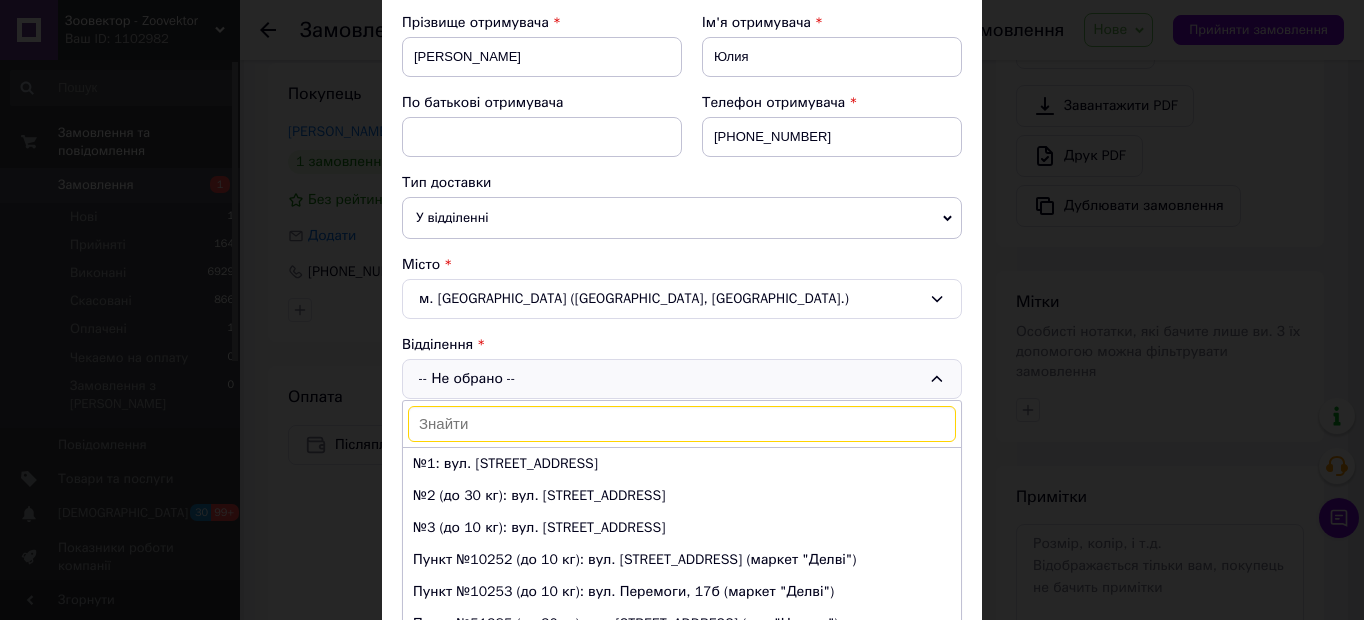 click on "У відділенні" at bounding box center [682, 218] 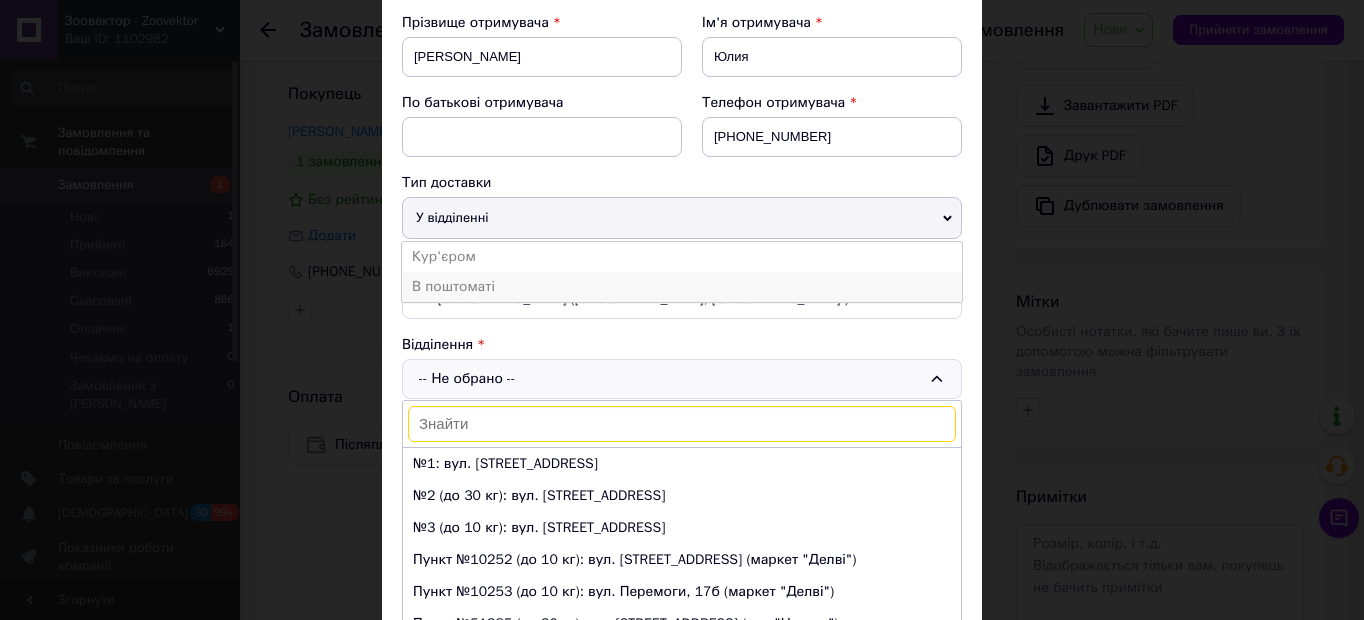 click on "В поштоматі" at bounding box center [682, 287] 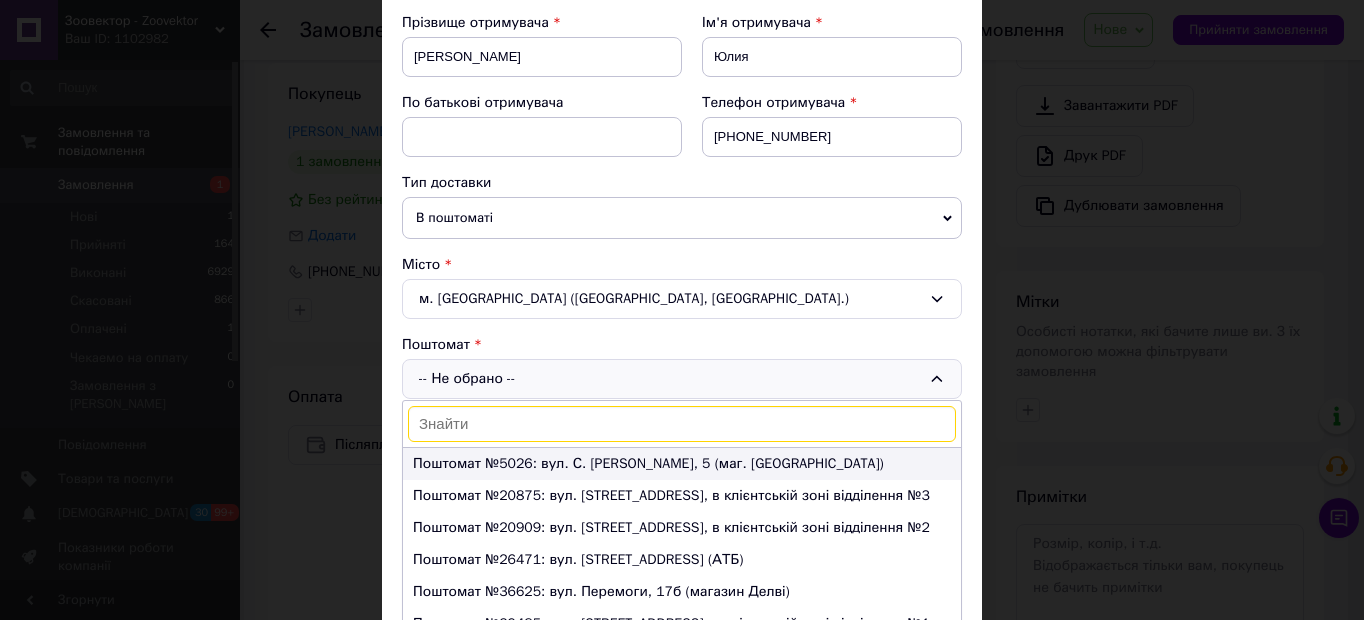 click on "Поштомат №5026: вул. С. Маркова, 5 (маг. АТБ)" at bounding box center (682, 464) 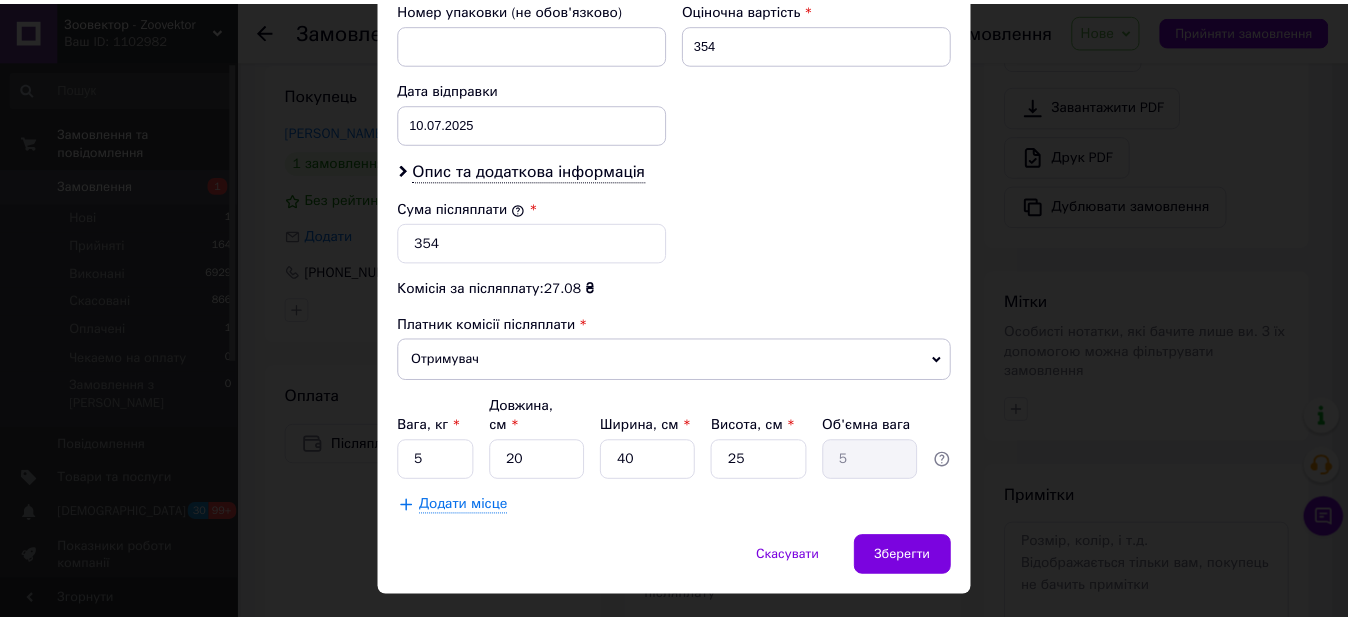 scroll, scrollTop: 906, scrollLeft: 0, axis: vertical 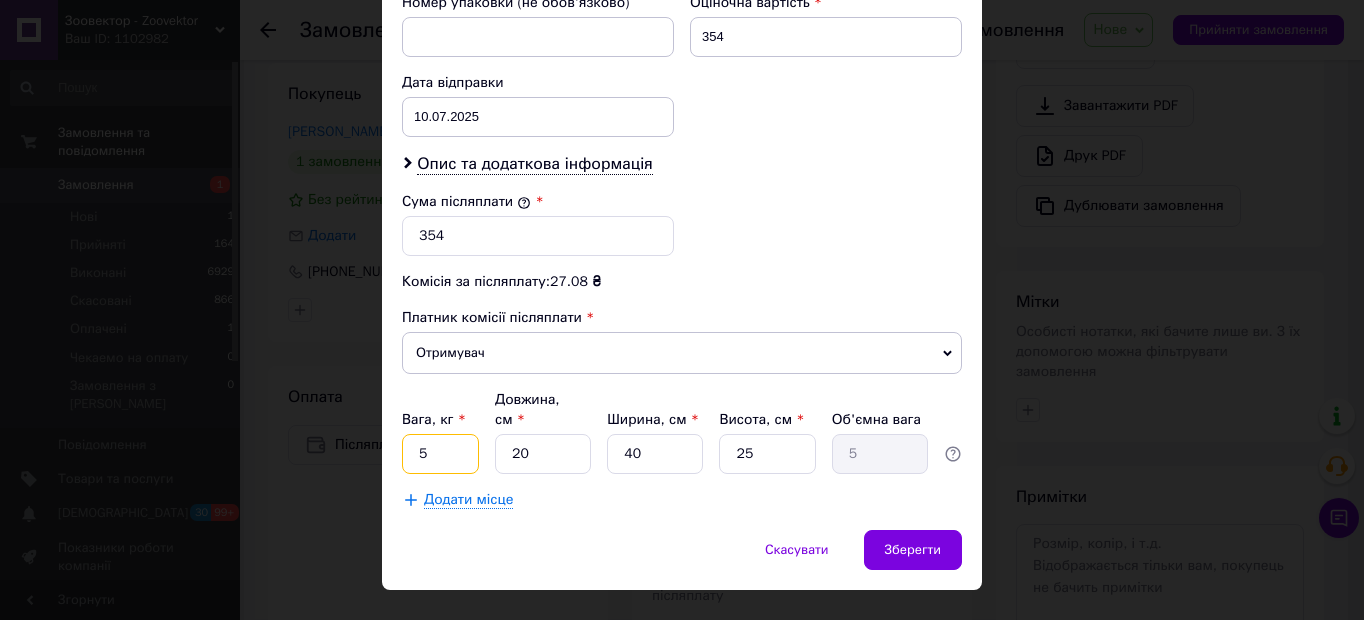 click on "5" at bounding box center [440, 454] 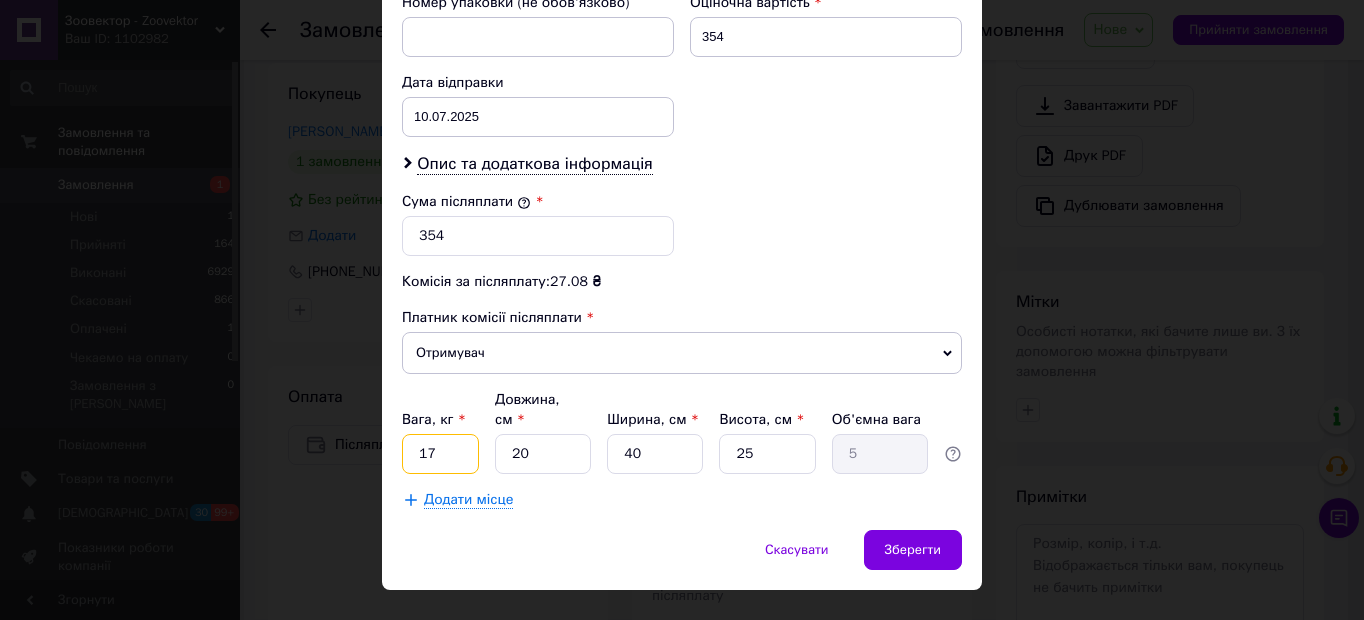 type on "17" 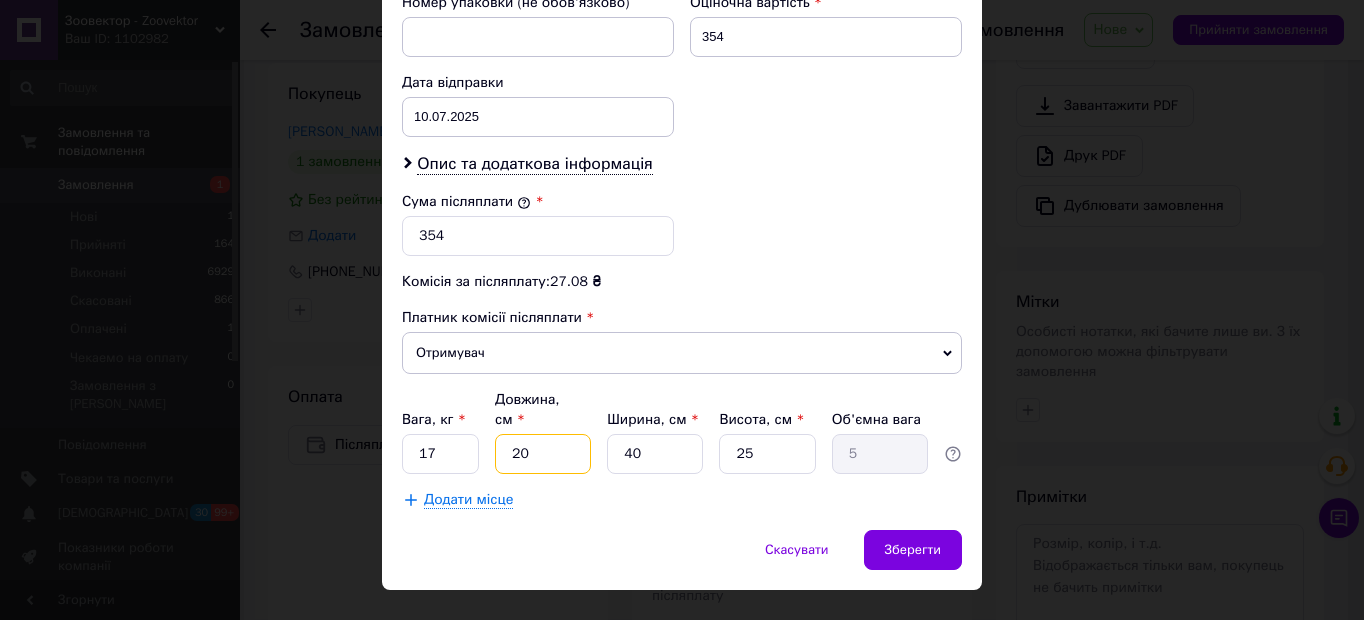 type on "4" 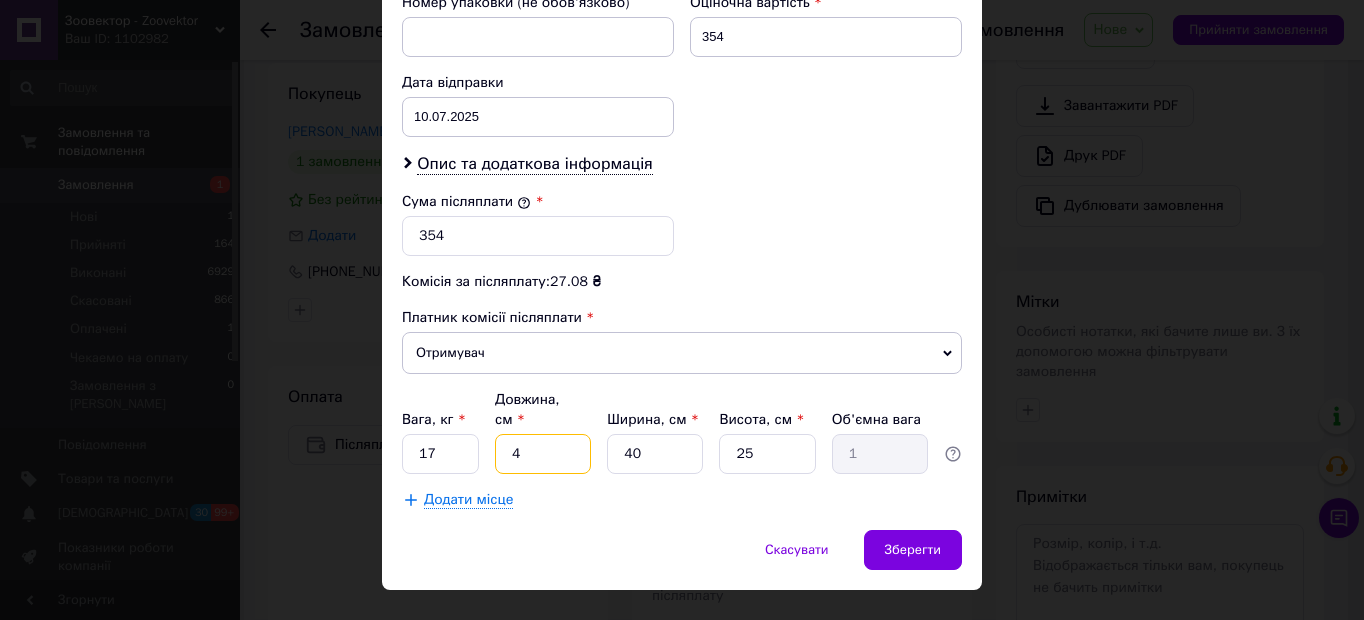 type on "40" 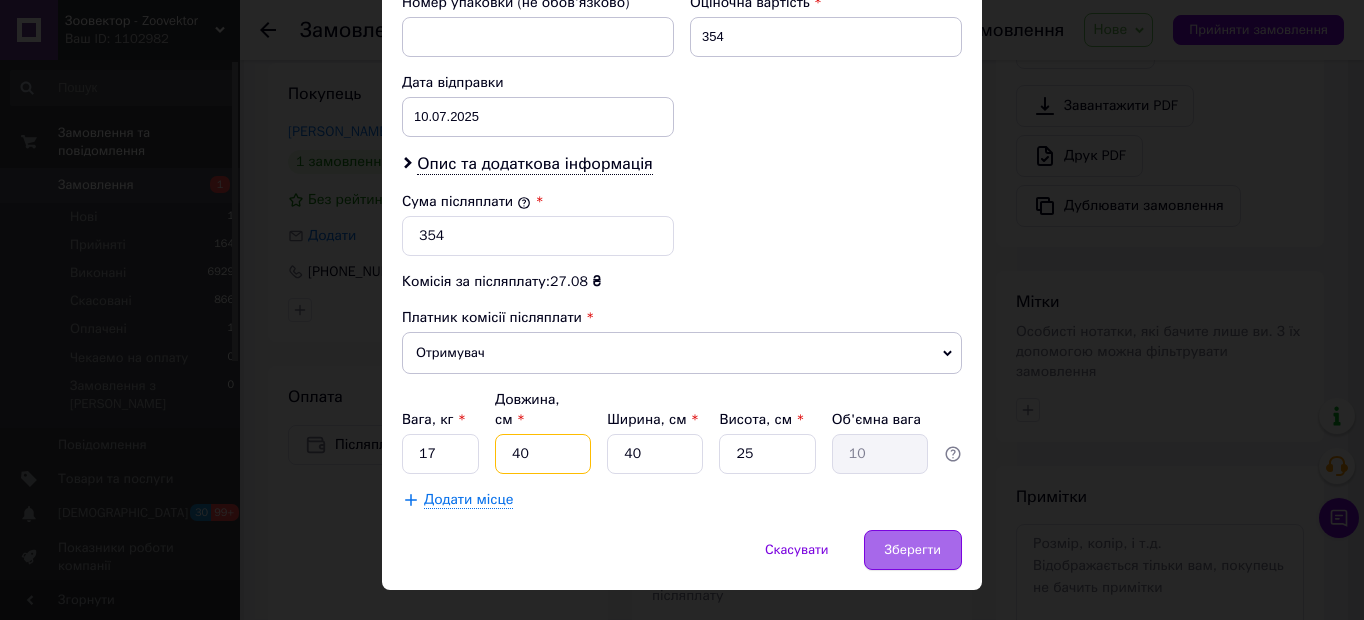 type on "40" 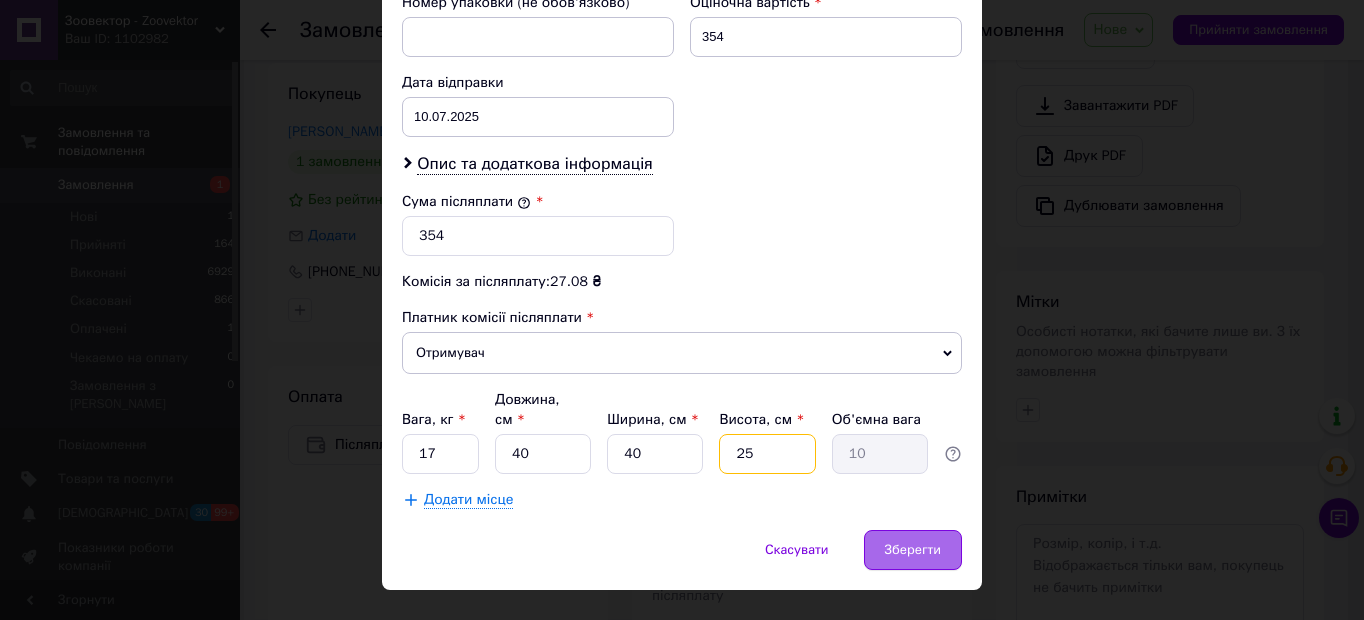 type on "3" 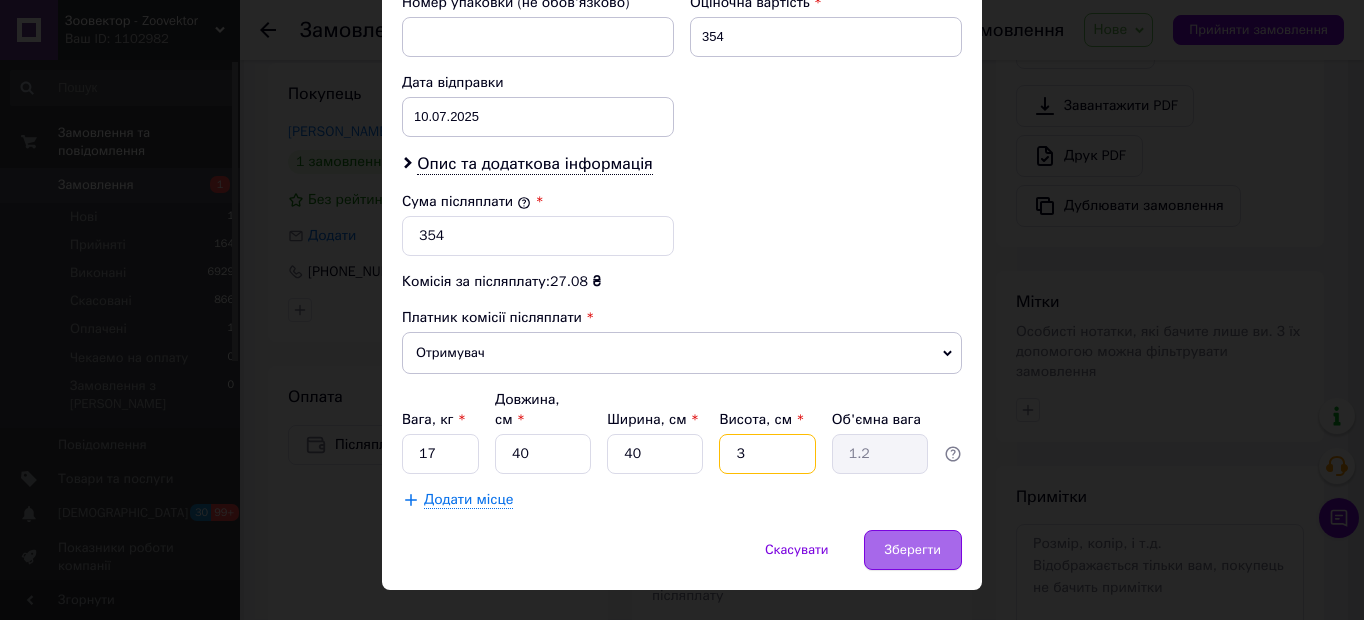 type on "30" 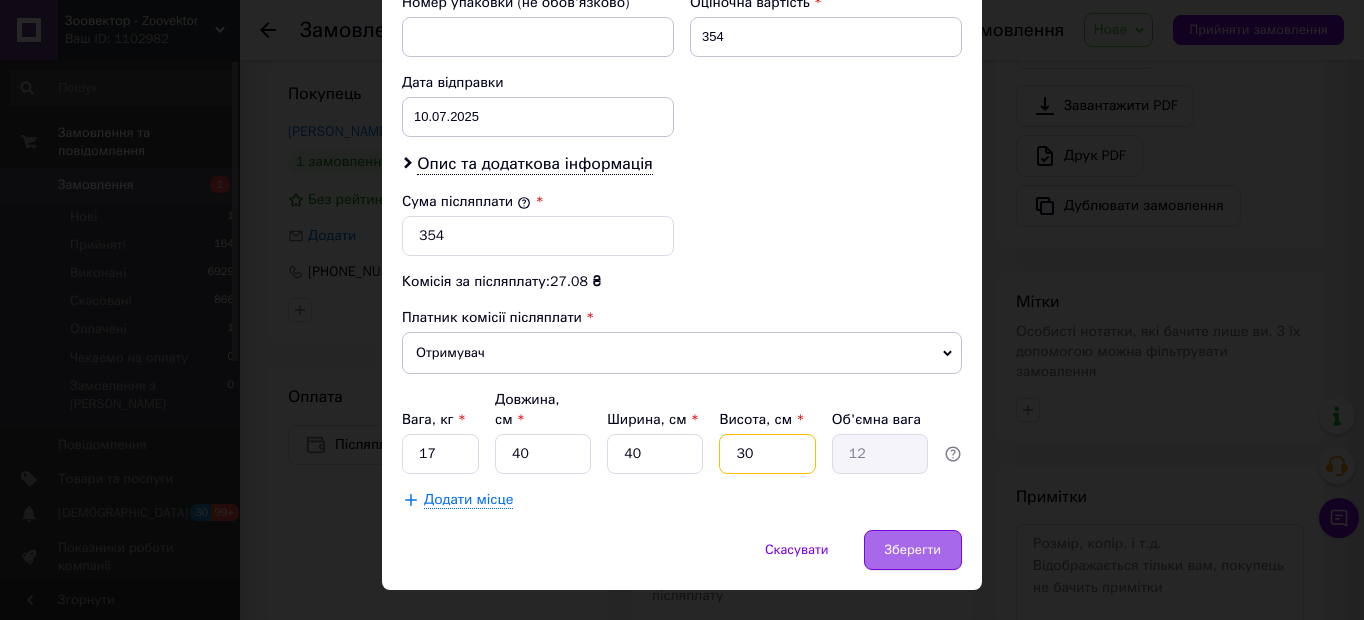 type on "30" 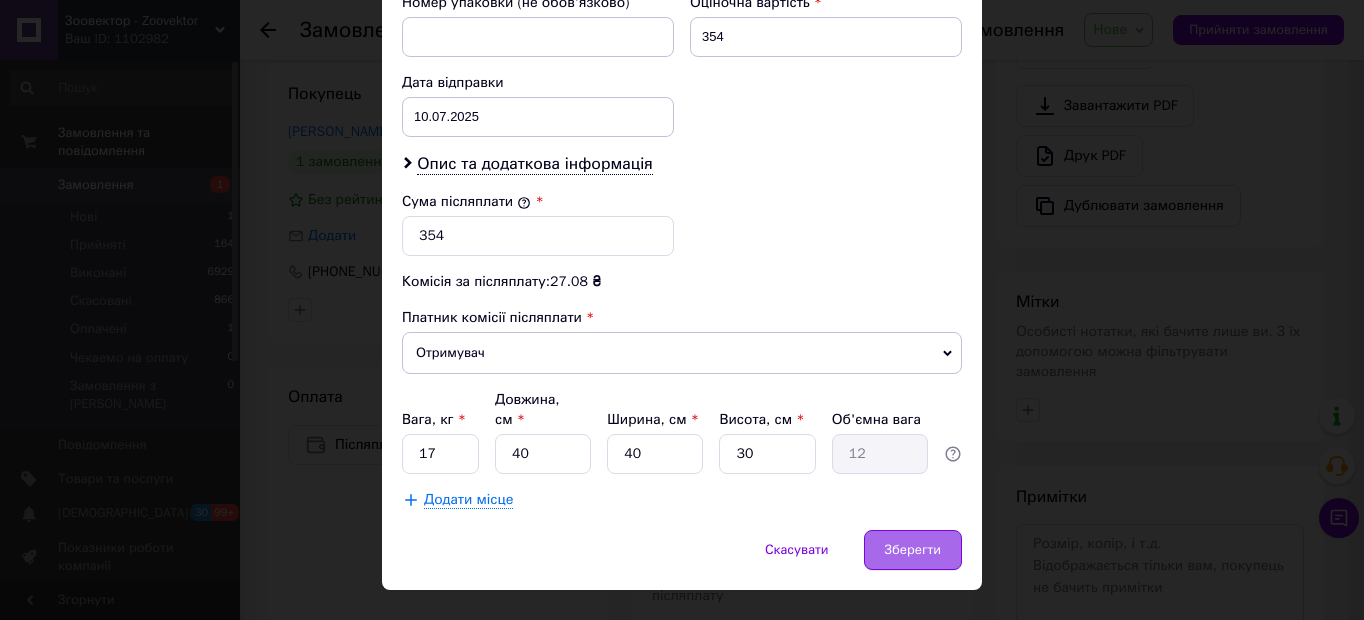 click on "Зберегти" at bounding box center (913, 550) 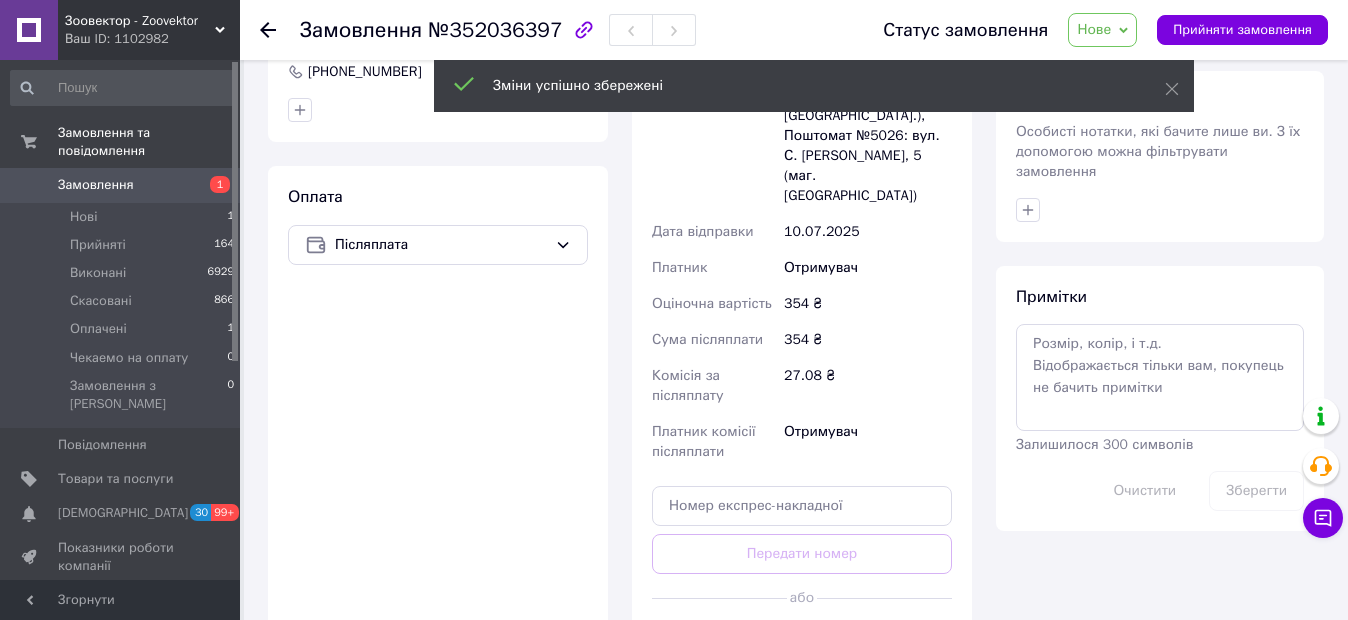 scroll, scrollTop: 1000, scrollLeft: 0, axis: vertical 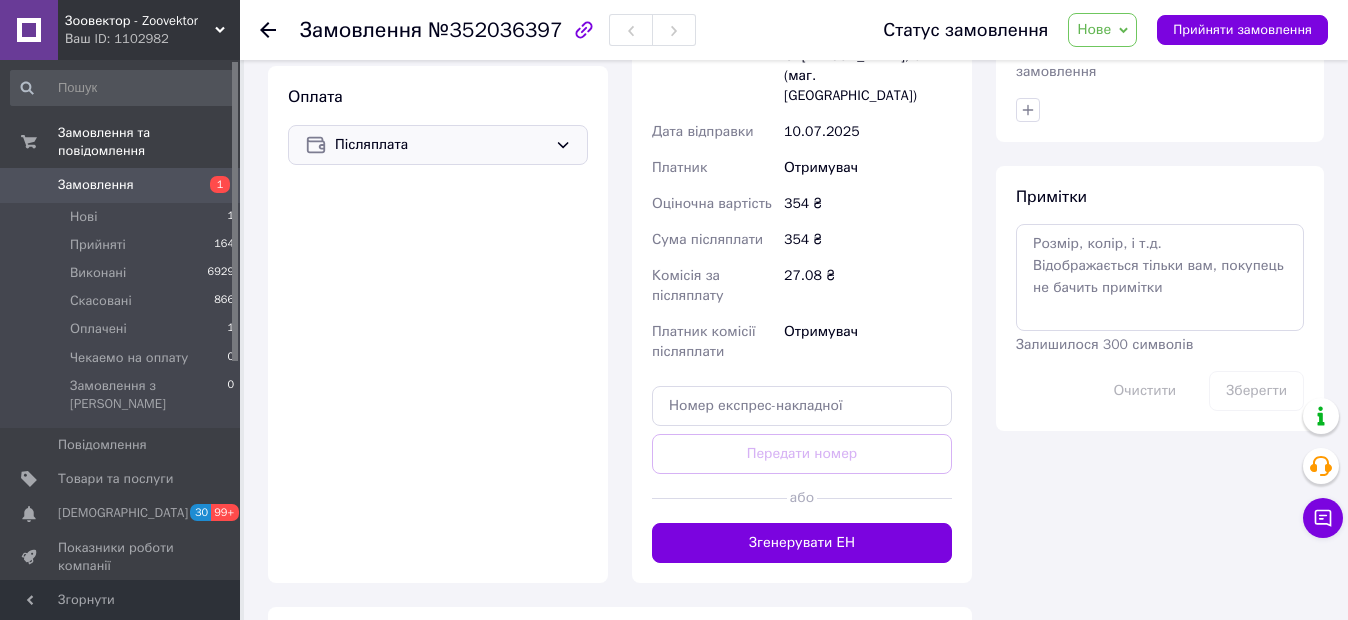 click 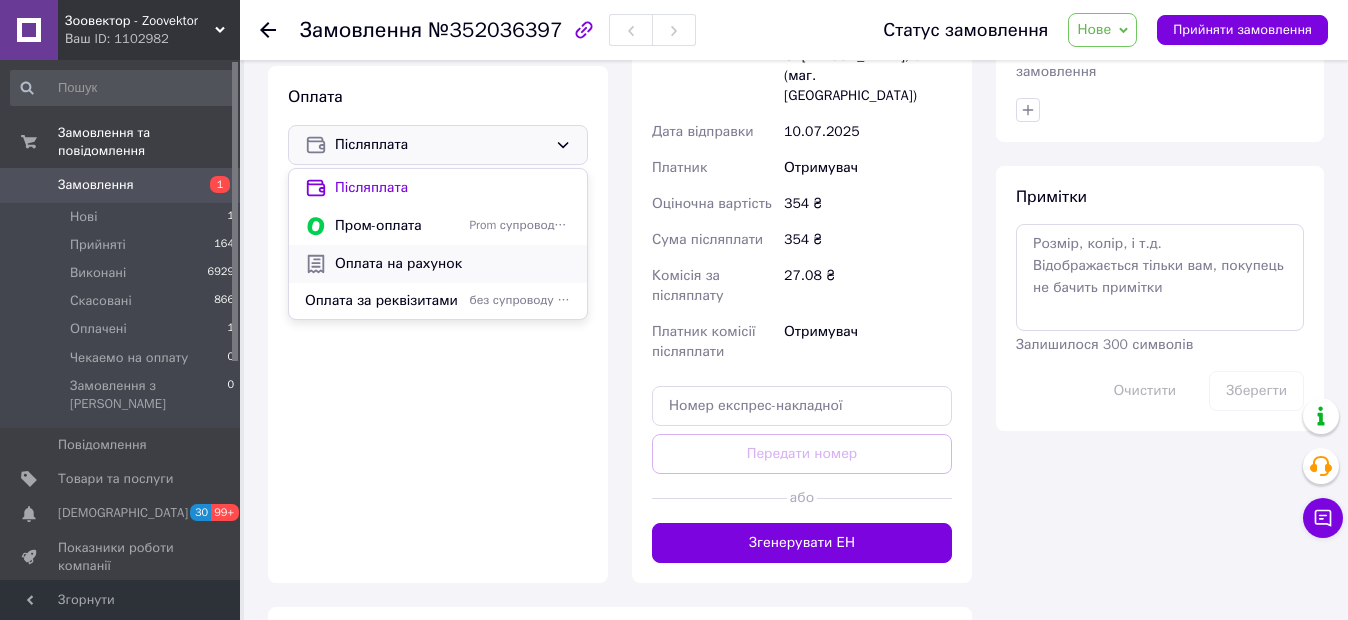 click on "Оплата на рахунок" at bounding box center (453, 264) 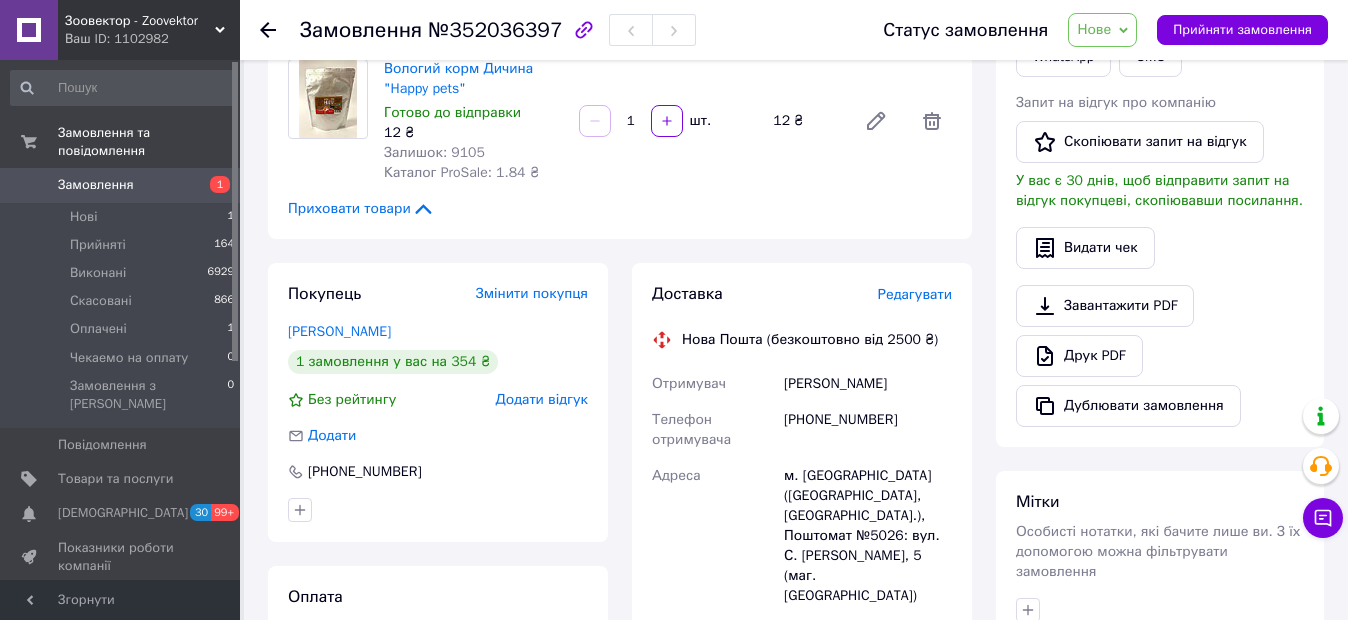 scroll, scrollTop: 600, scrollLeft: 0, axis: vertical 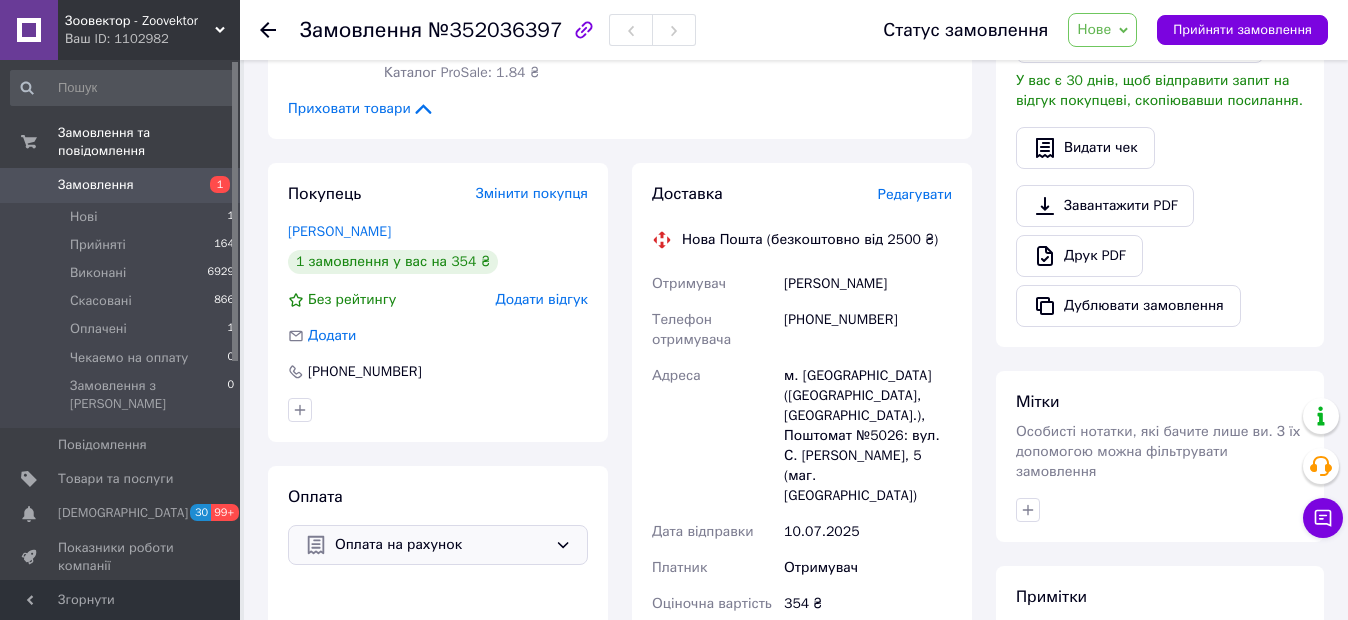 click 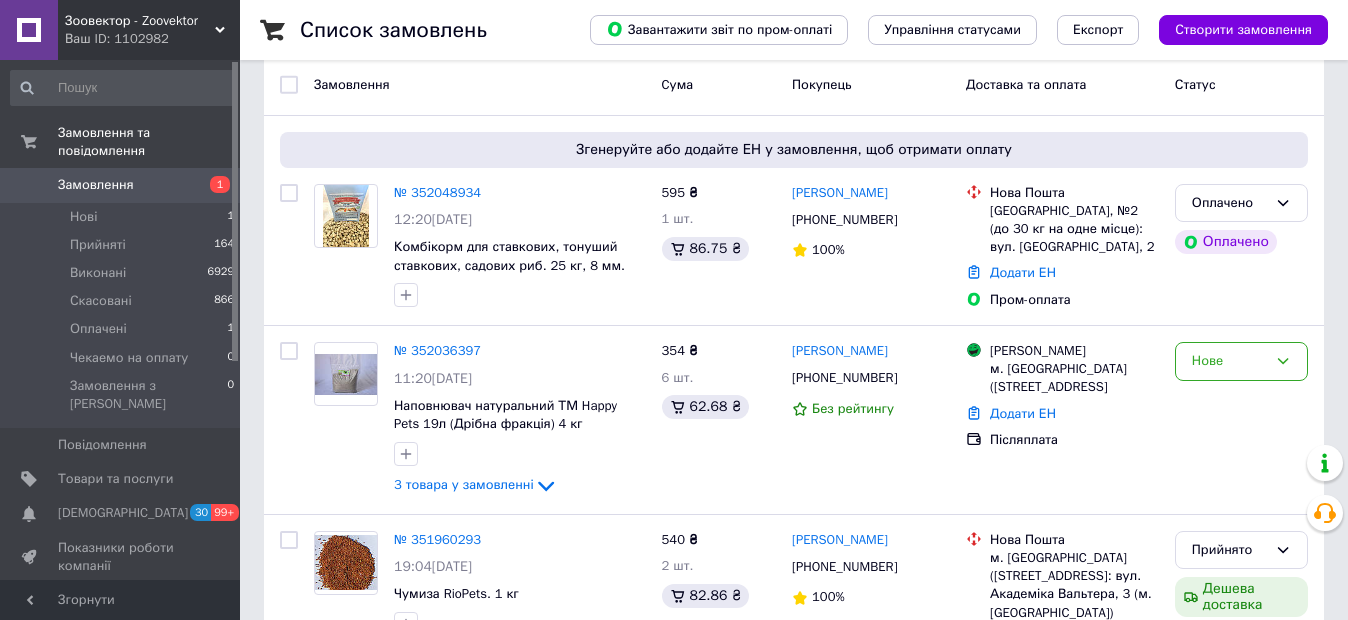 scroll, scrollTop: 100, scrollLeft: 0, axis: vertical 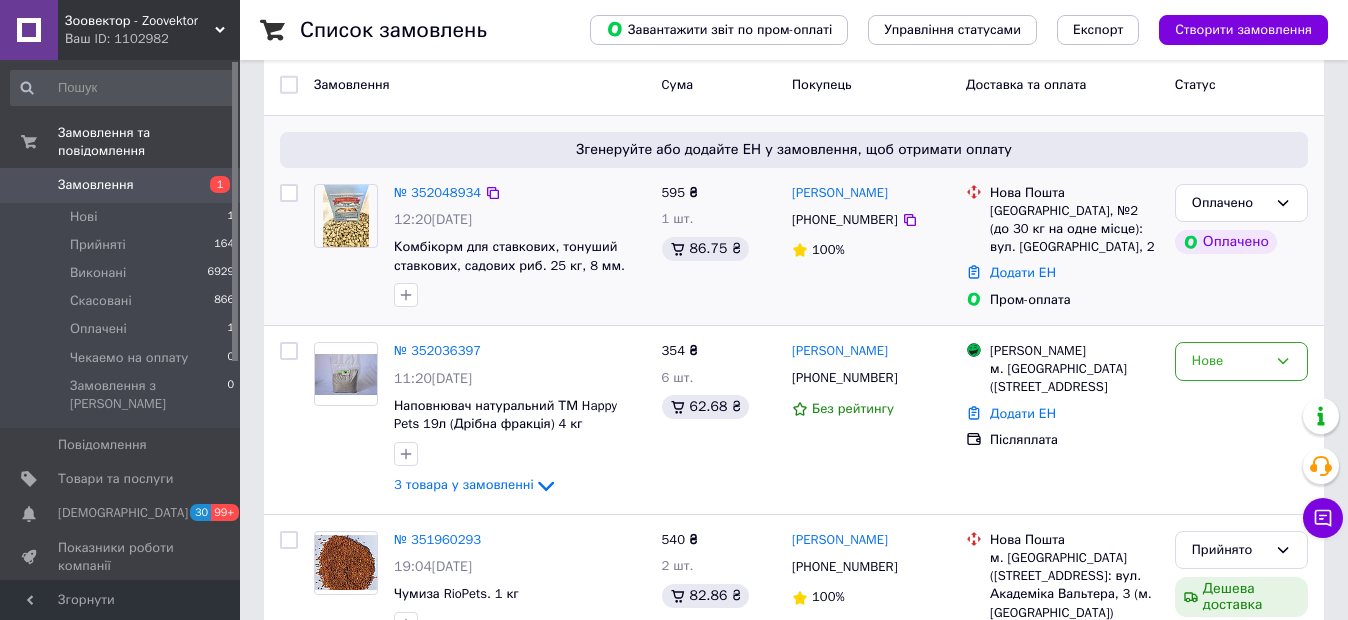 click at bounding box center (346, 216) 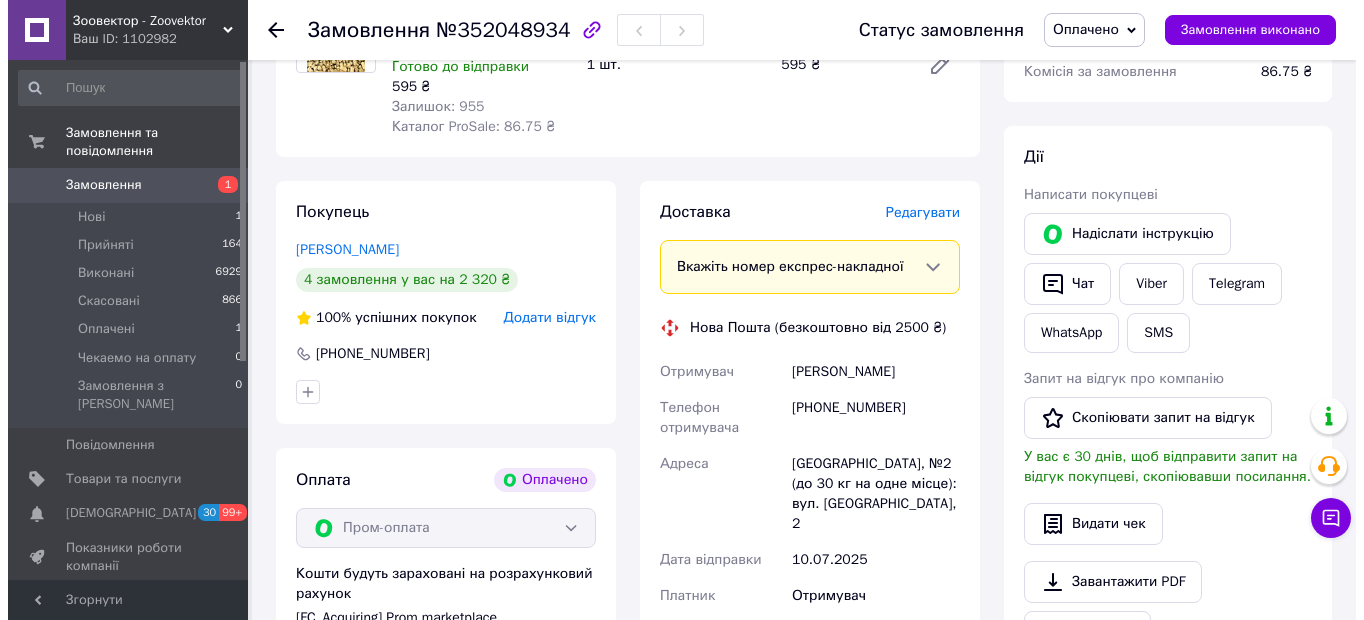 scroll, scrollTop: 400, scrollLeft: 0, axis: vertical 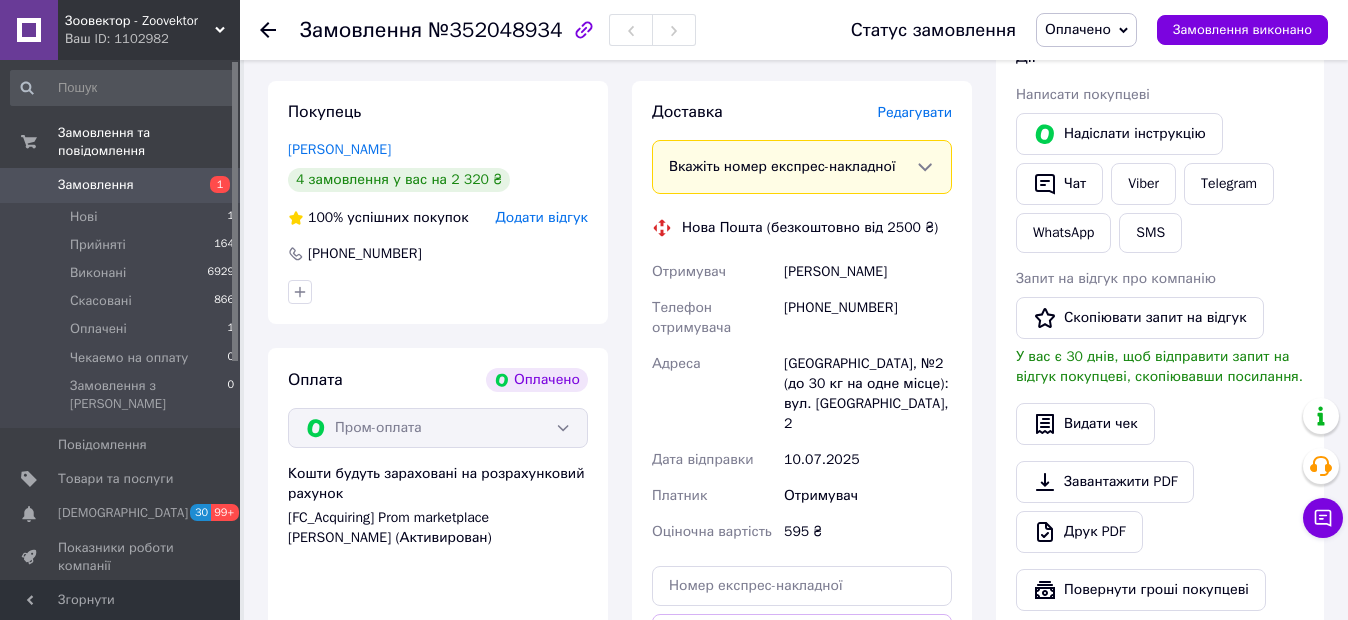 click on "Редагувати" at bounding box center [915, 112] 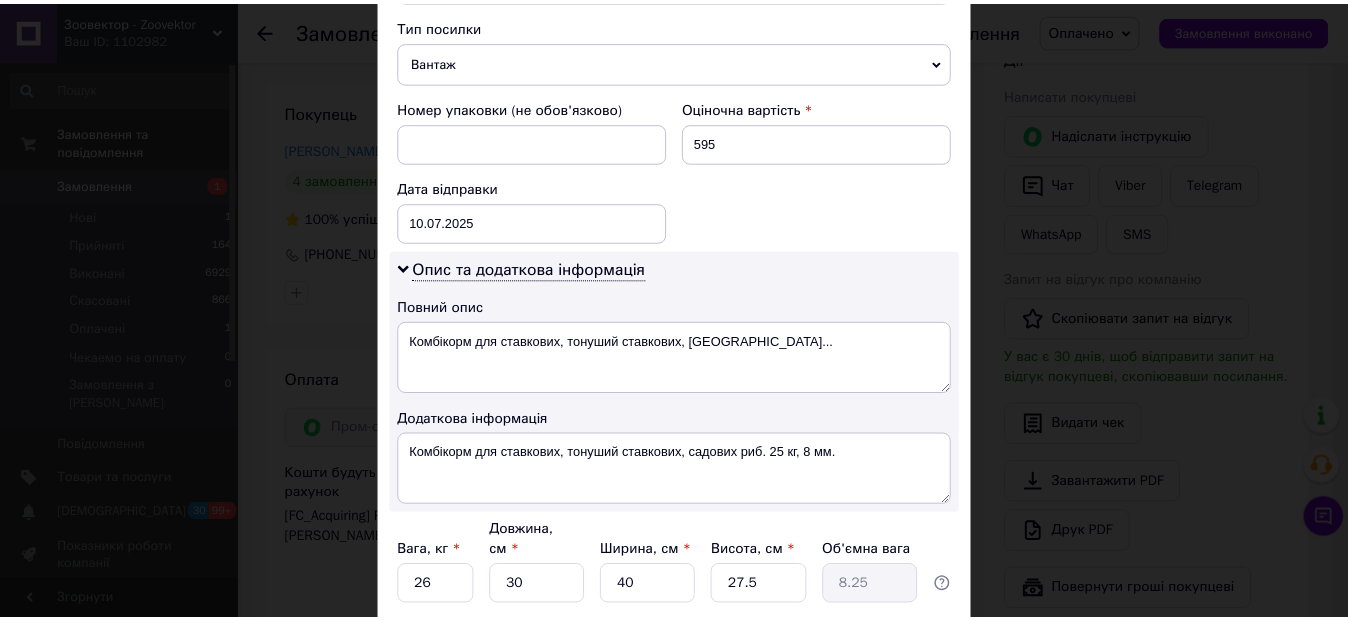 scroll, scrollTop: 932, scrollLeft: 0, axis: vertical 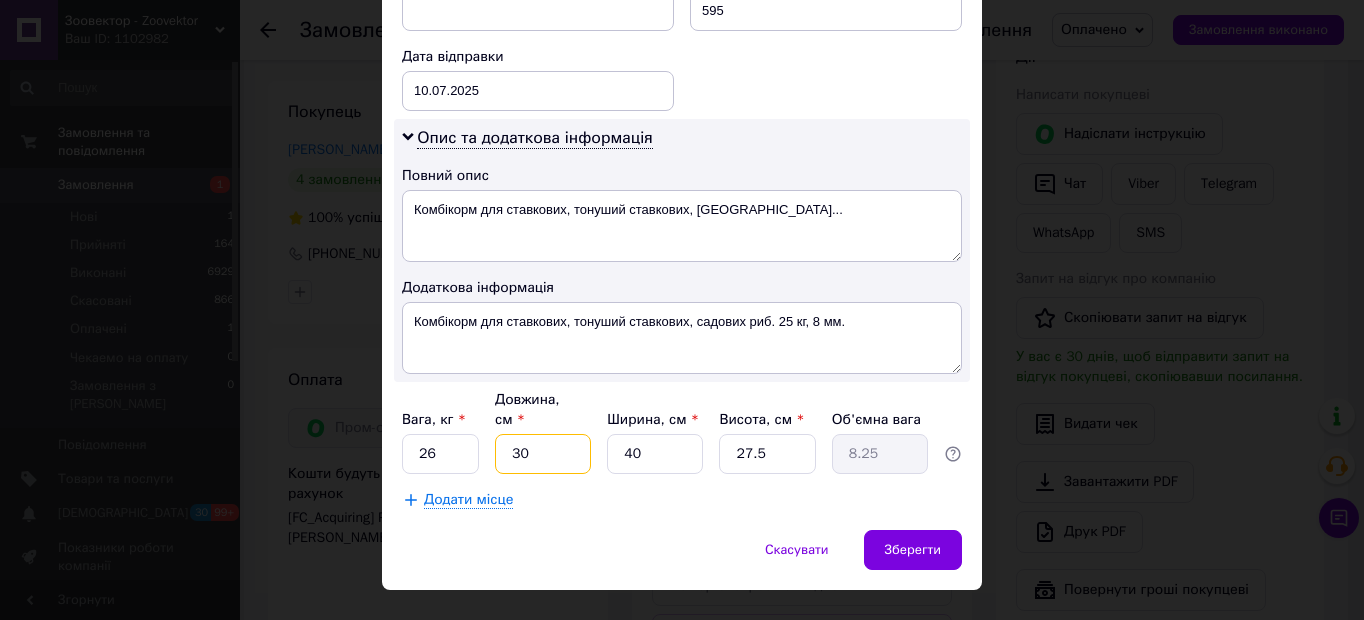 click on "30" at bounding box center (543, 454) 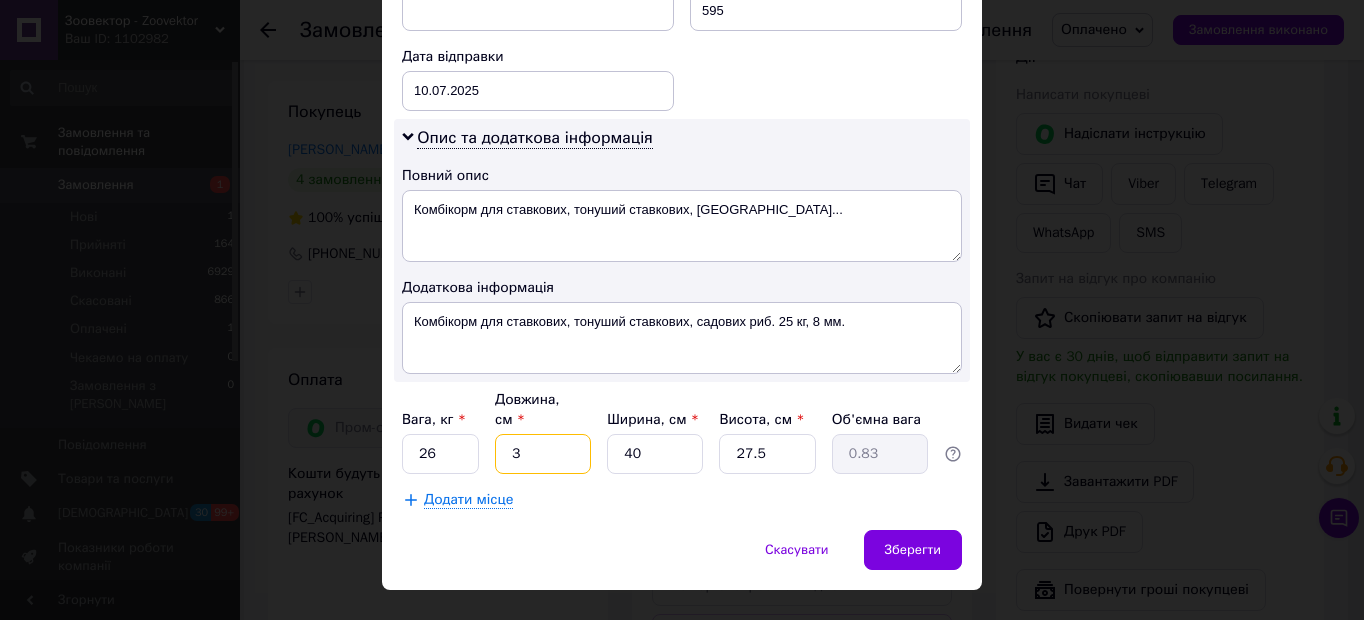 type 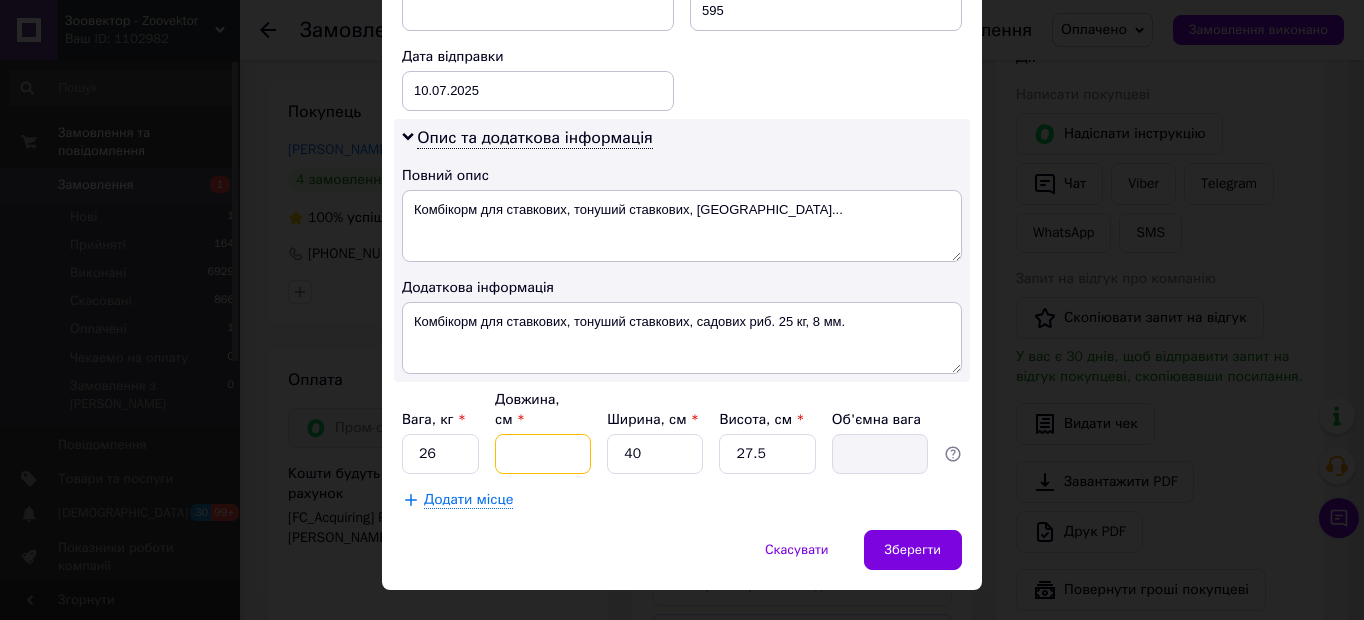 type on "4" 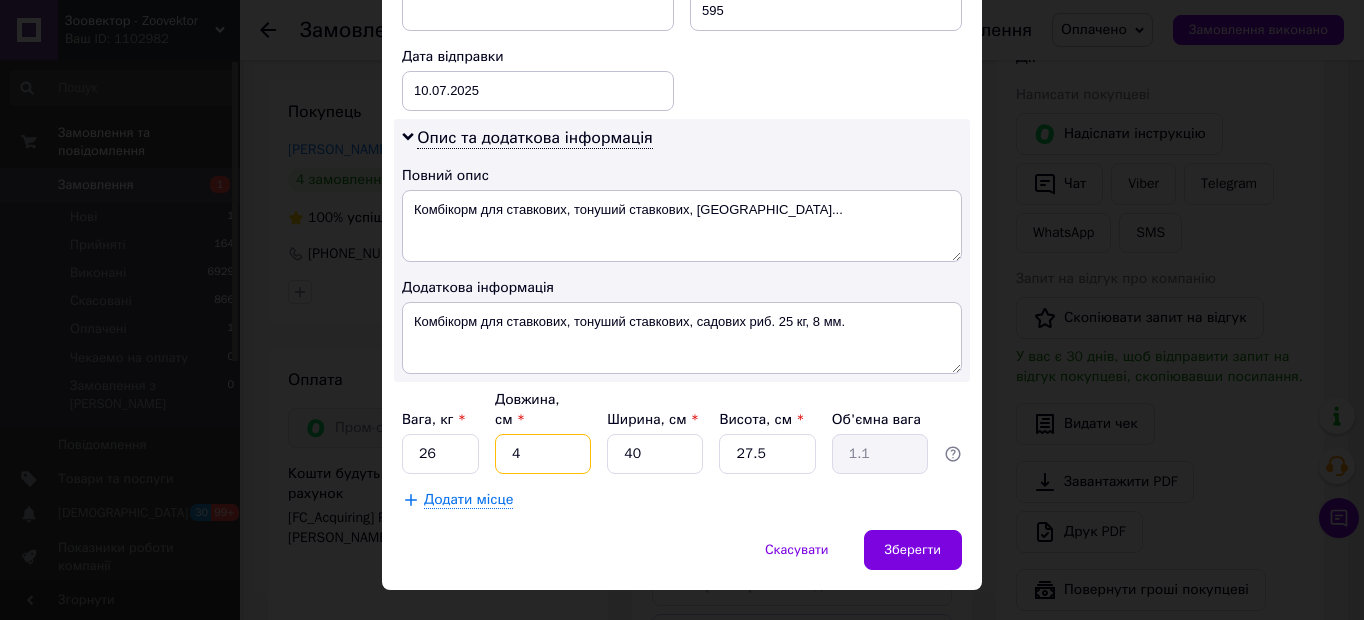 type on "40" 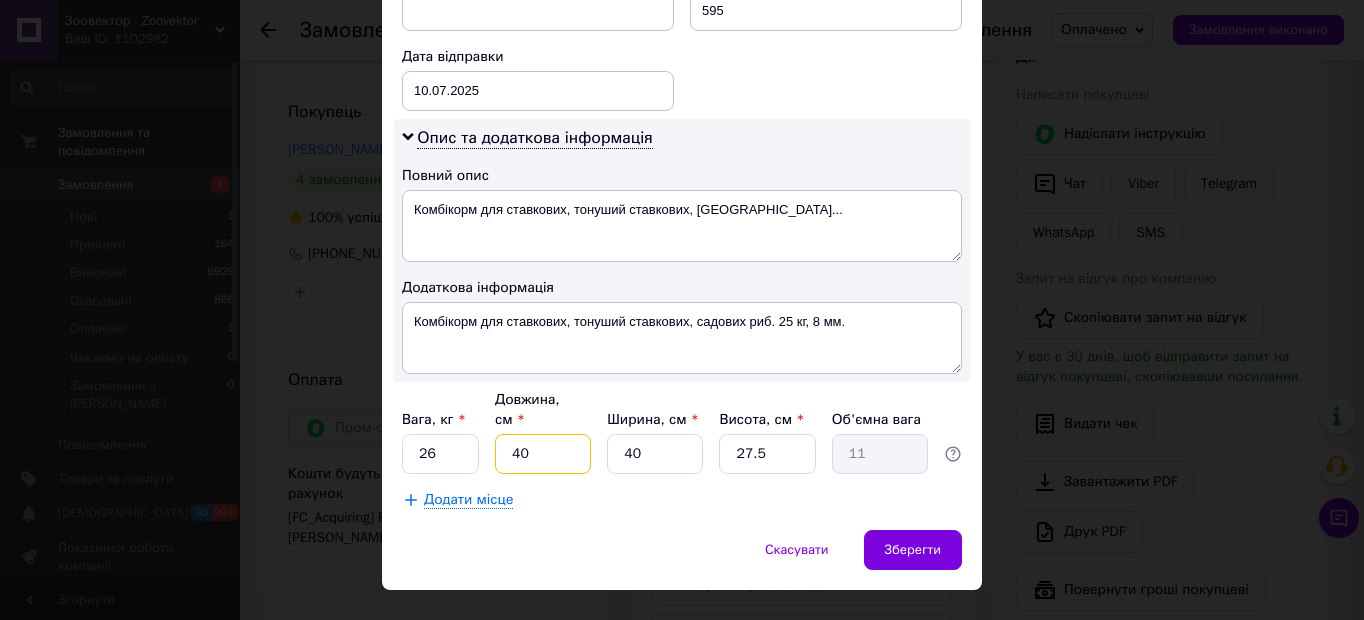 type on "40" 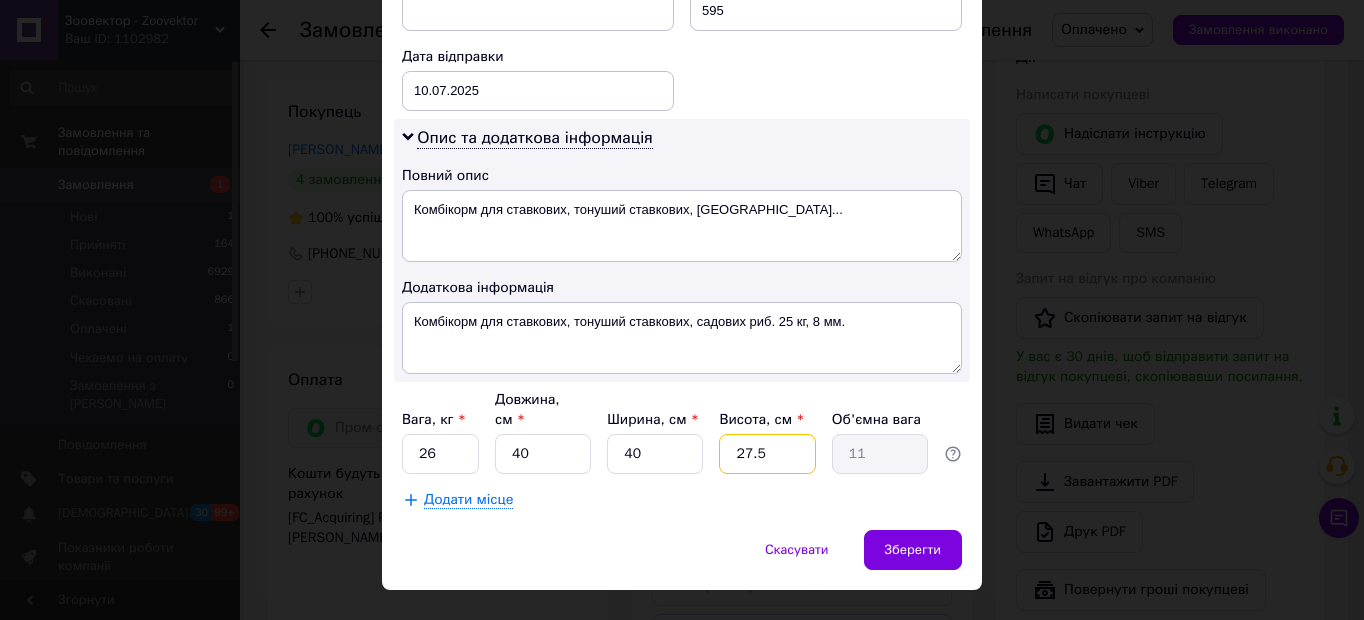 type on "5" 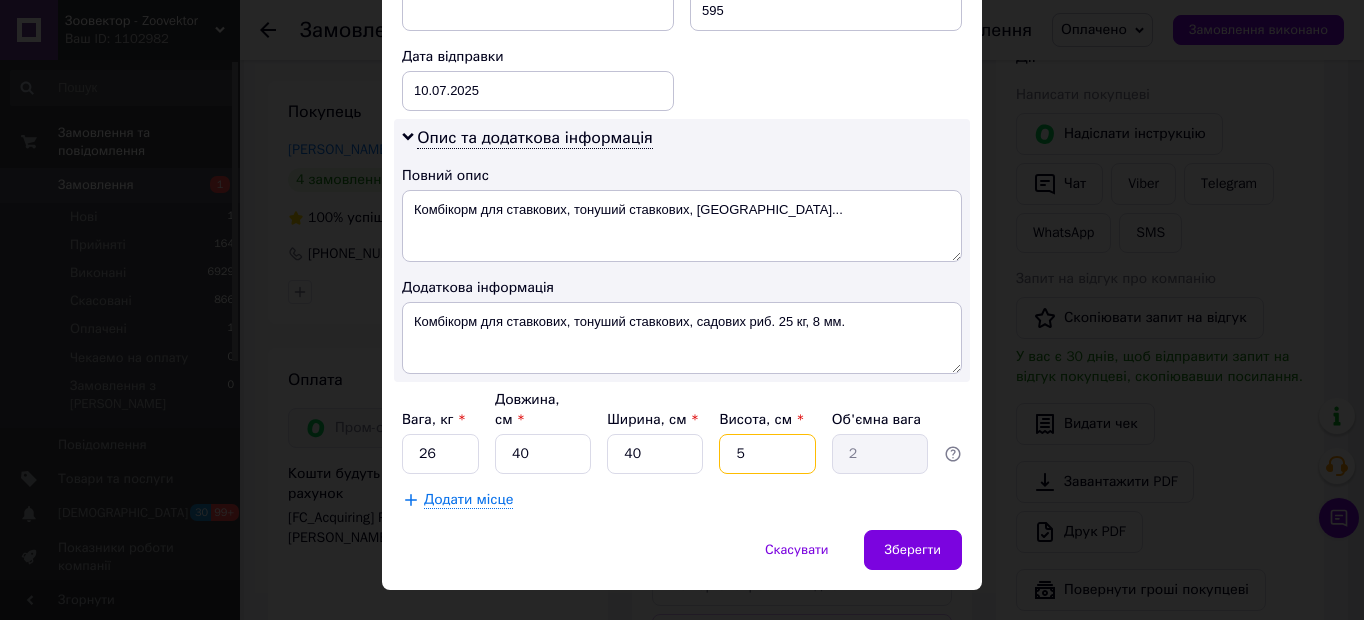 type on "50" 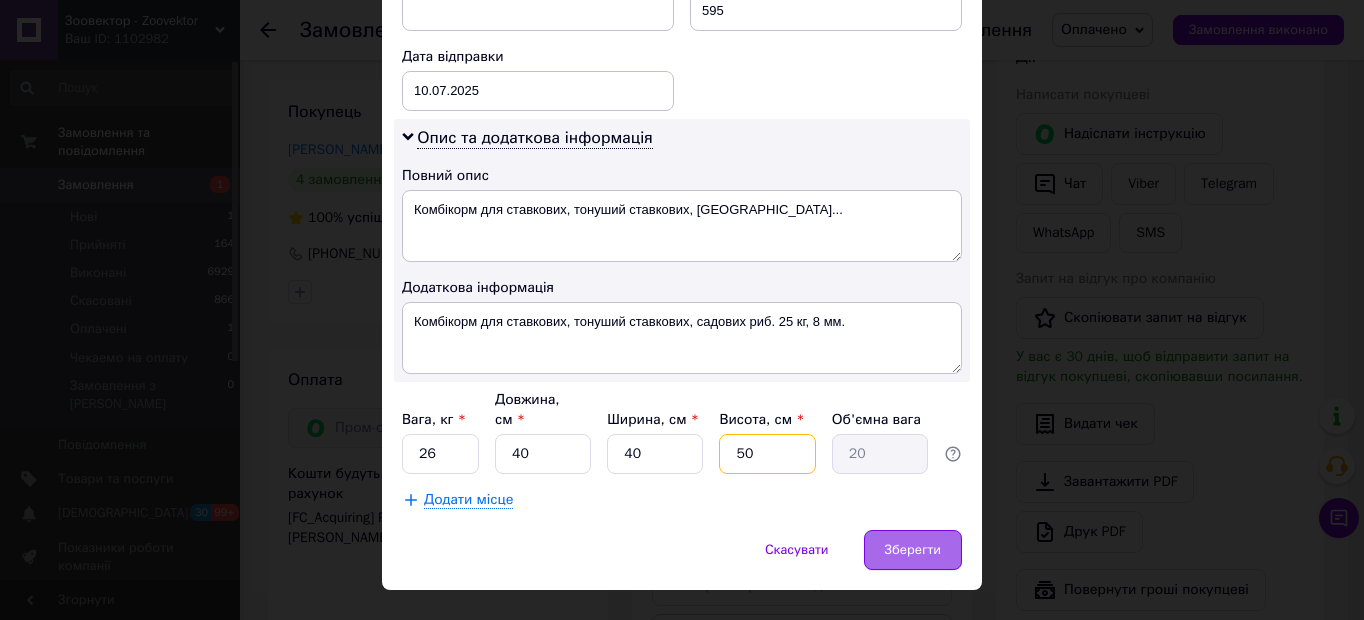 type on "50" 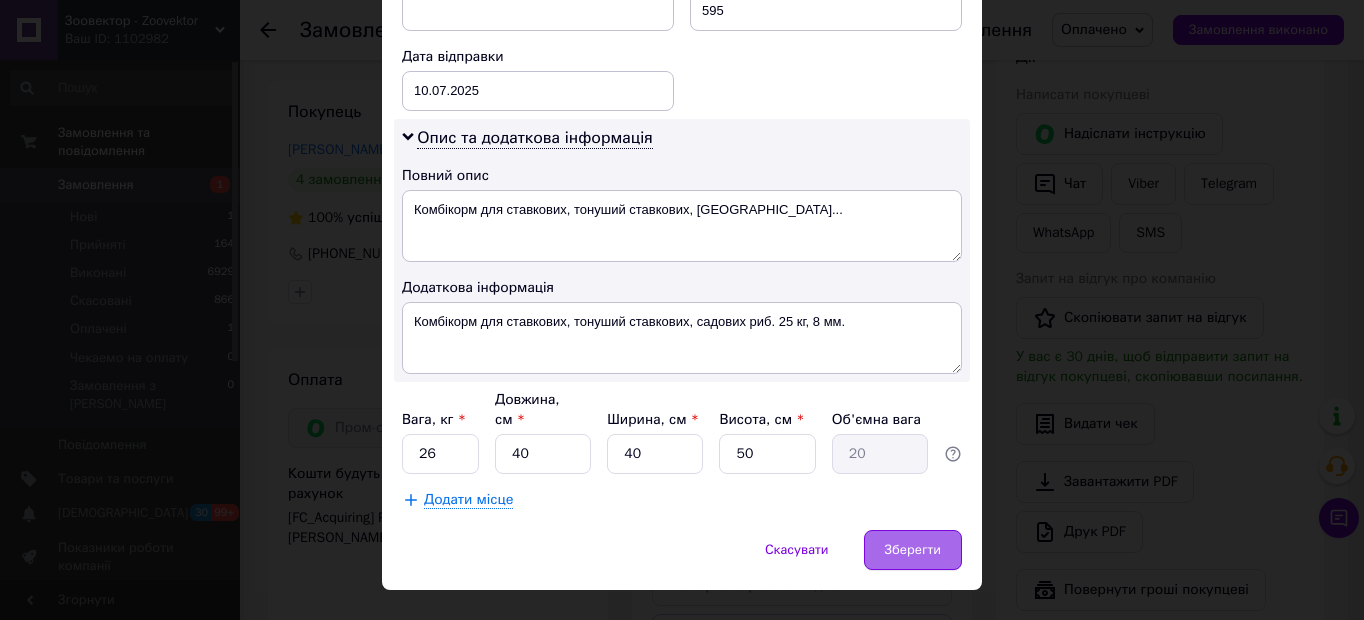 click on "Зберегти" at bounding box center [913, 550] 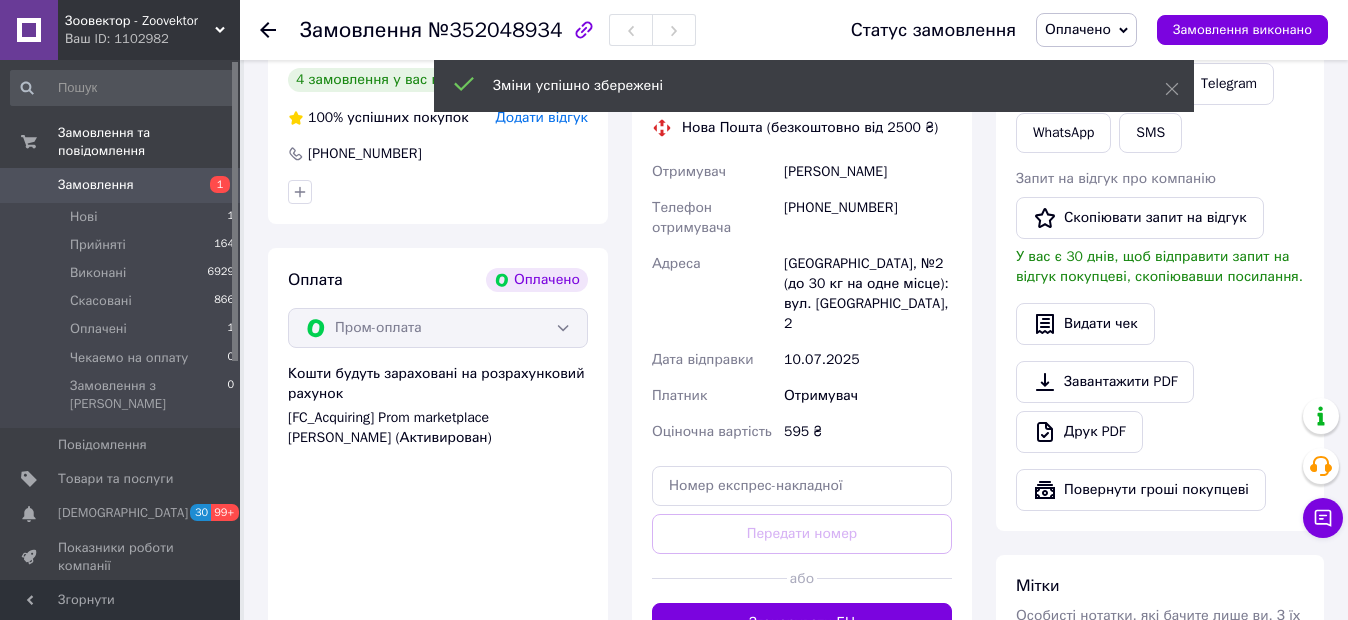 scroll, scrollTop: 700, scrollLeft: 0, axis: vertical 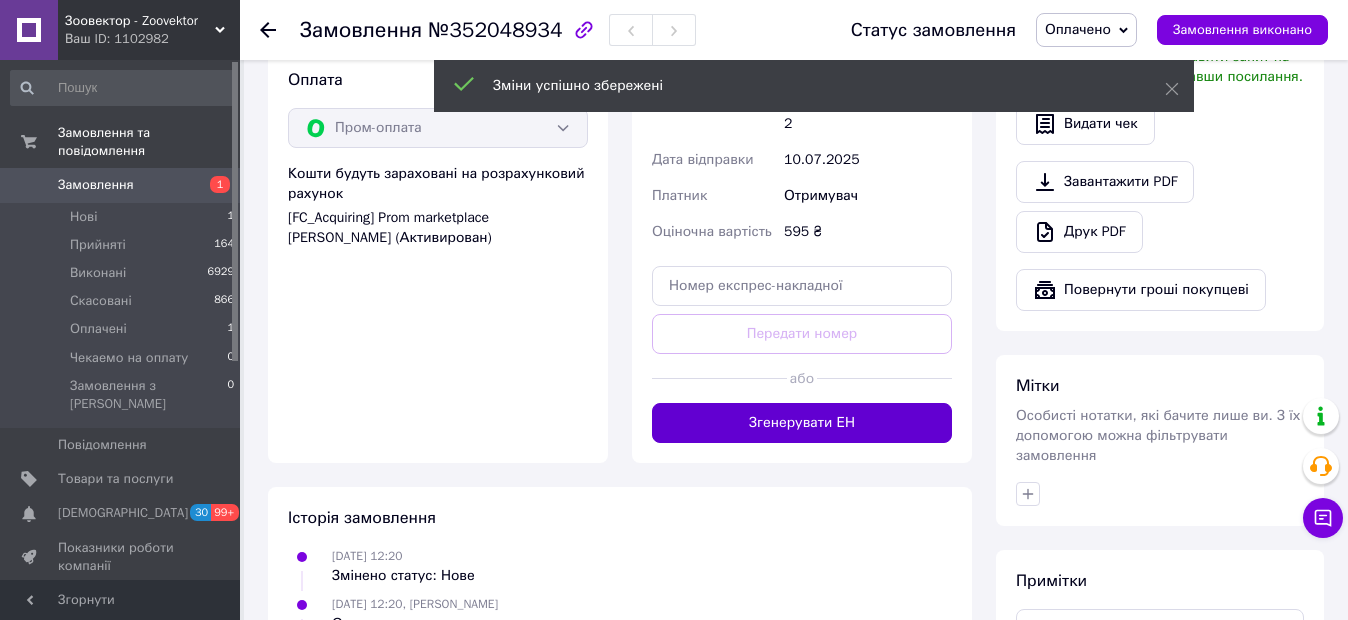 click on "Згенерувати ЕН" at bounding box center (802, 423) 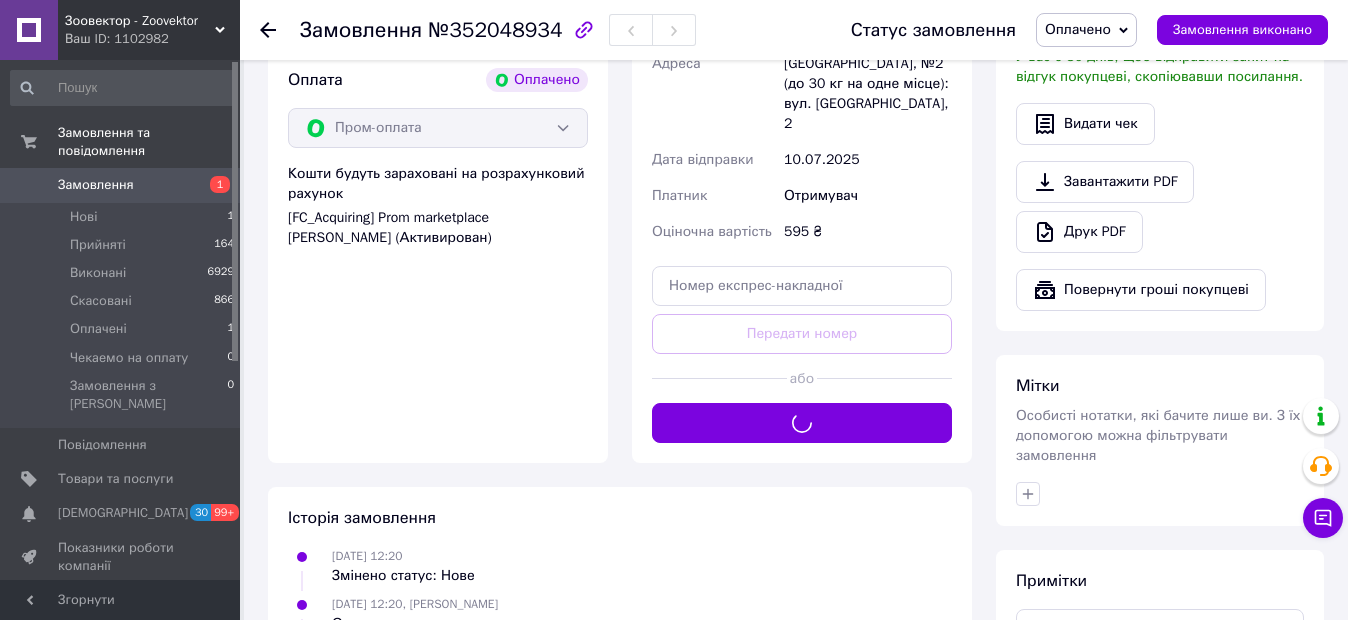 scroll, scrollTop: 500, scrollLeft: 0, axis: vertical 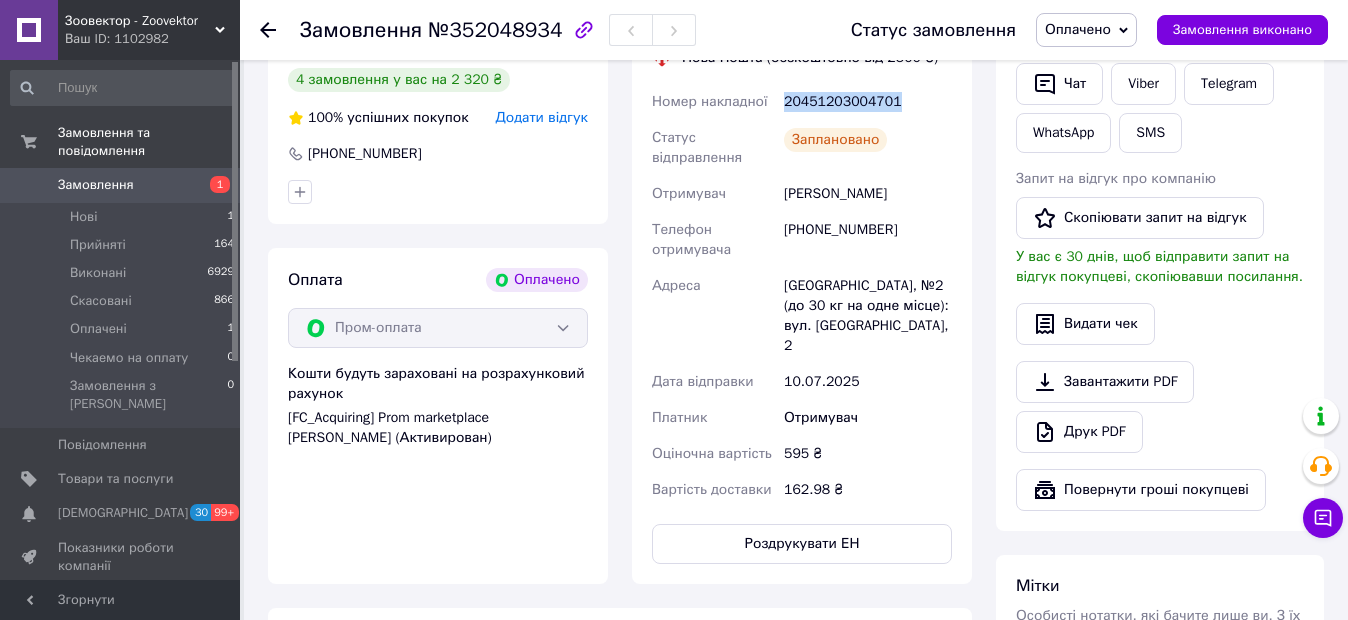 drag, startPoint x: 919, startPoint y: 102, endPoint x: 777, endPoint y: 100, distance: 142.01408 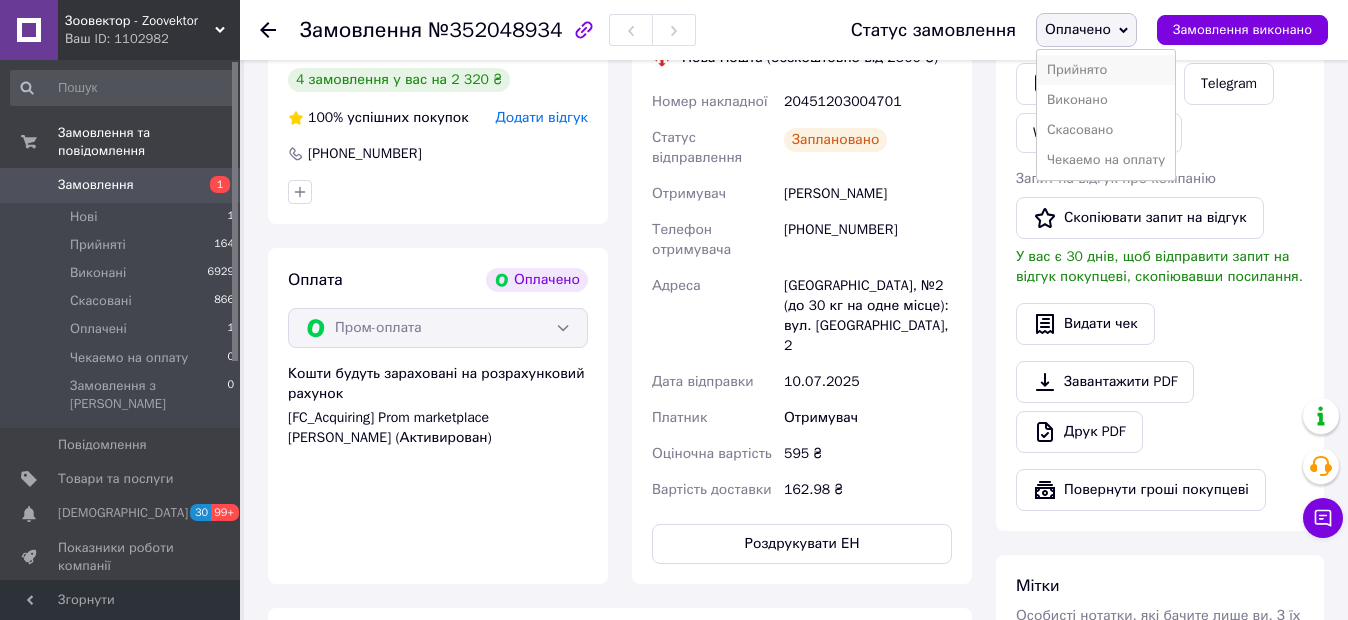 click on "Прийнято" at bounding box center (1106, 70) 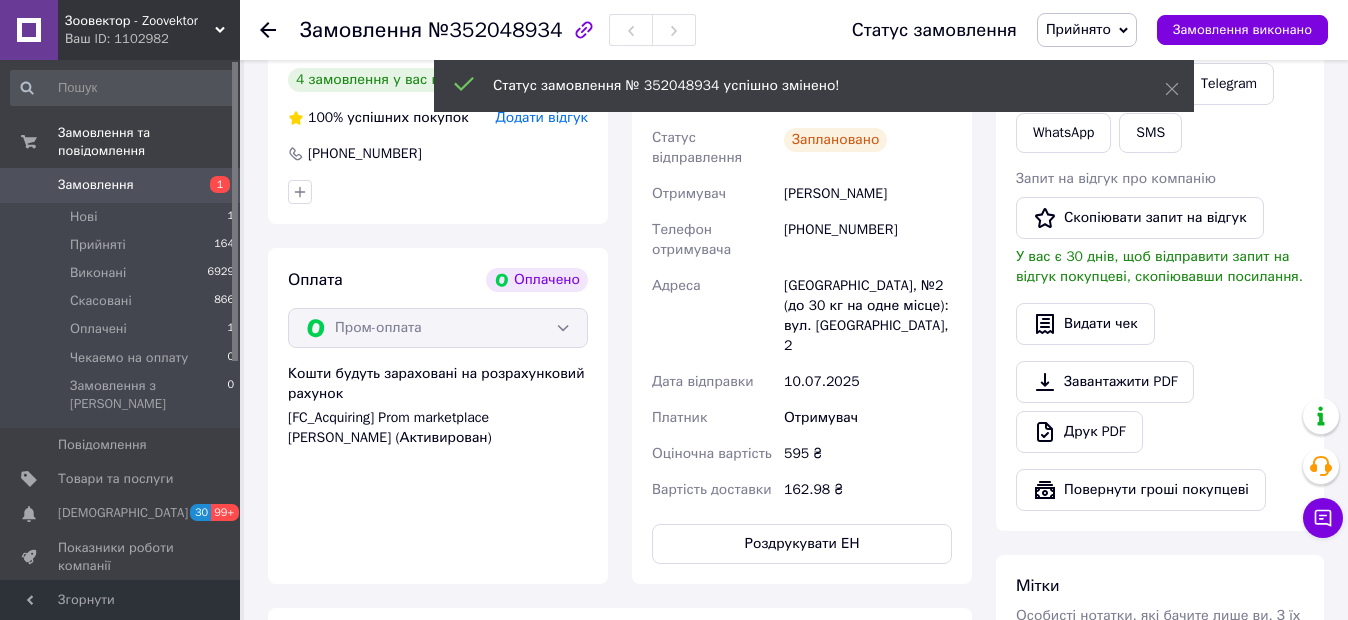 click on "Роздрукувати ЕН" at bounding box center (802, 544) 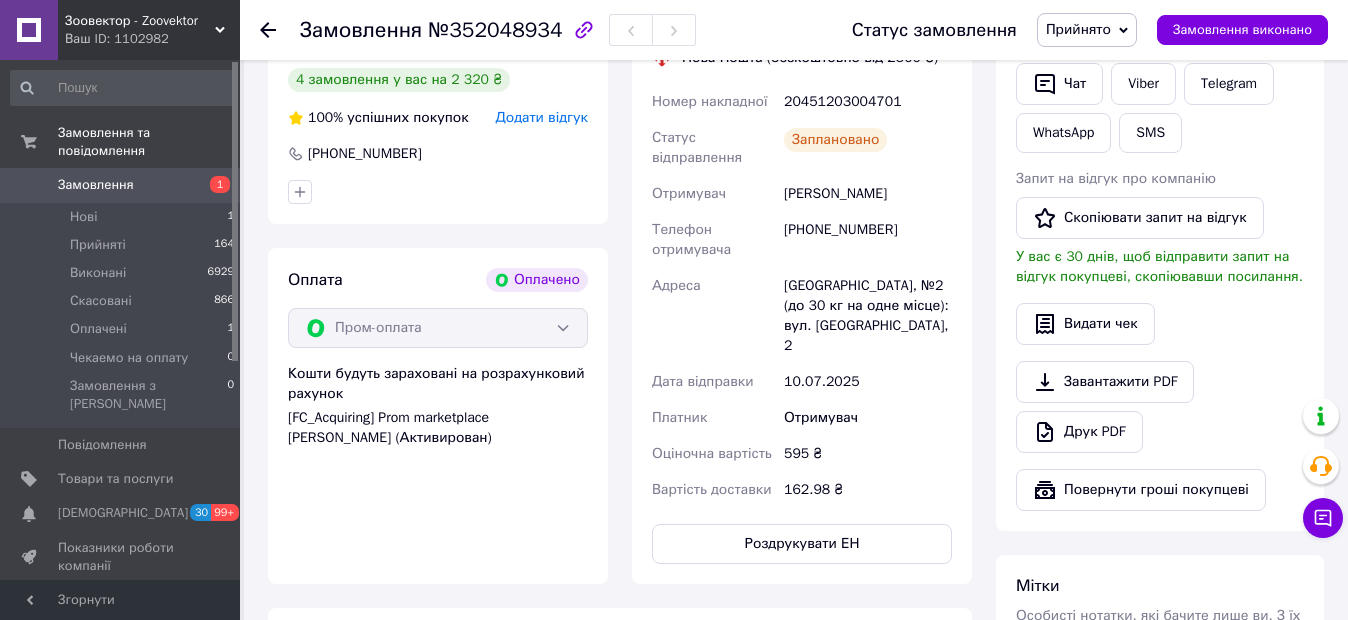 click 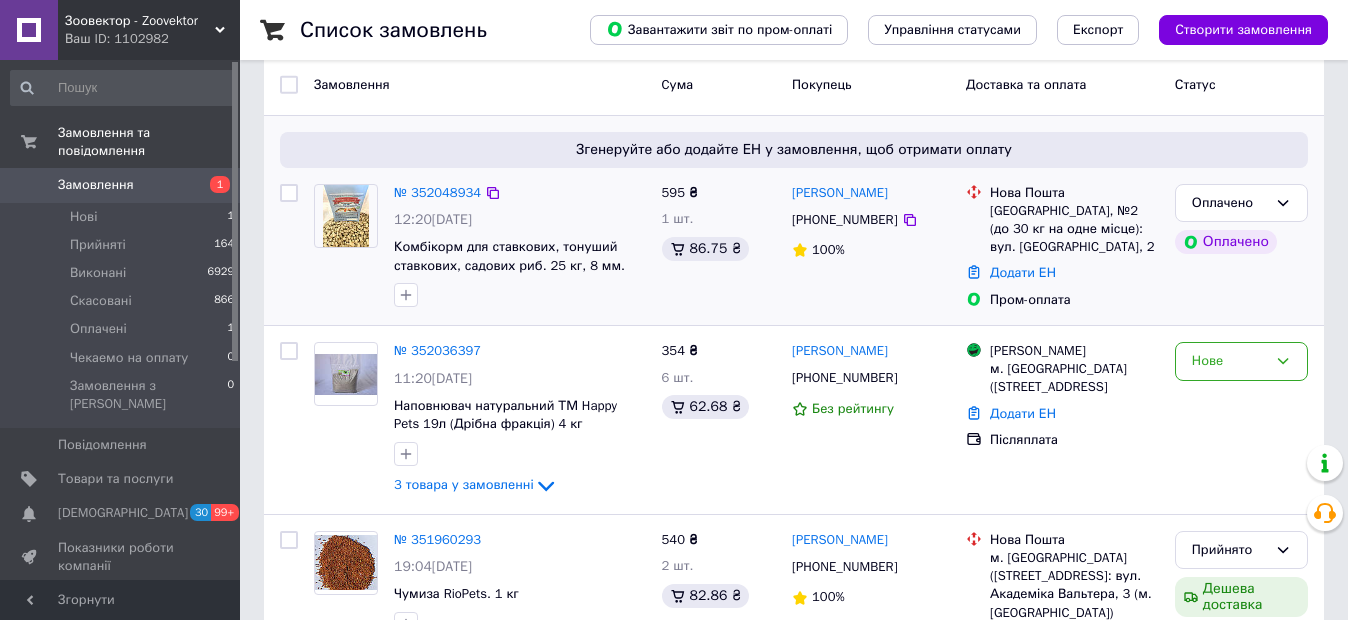 scroll, scrollTop: 100, scrollLeft: 0, axis: vertical 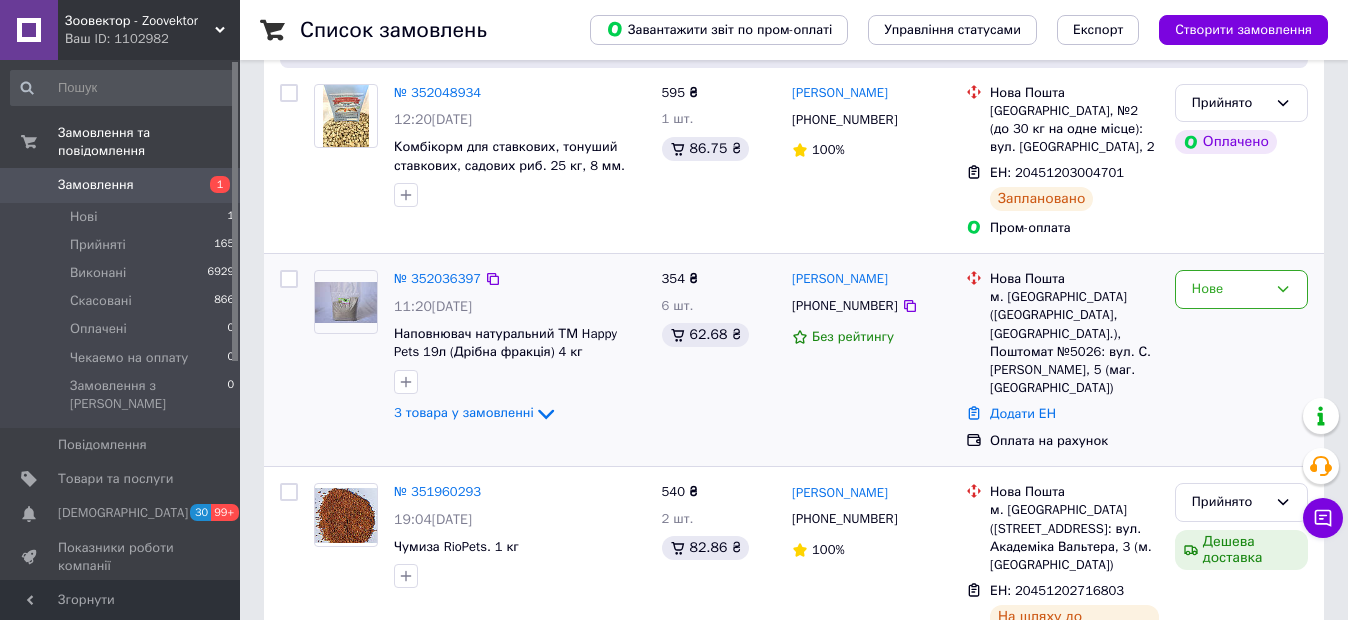 click at bounding box center [346, 302] 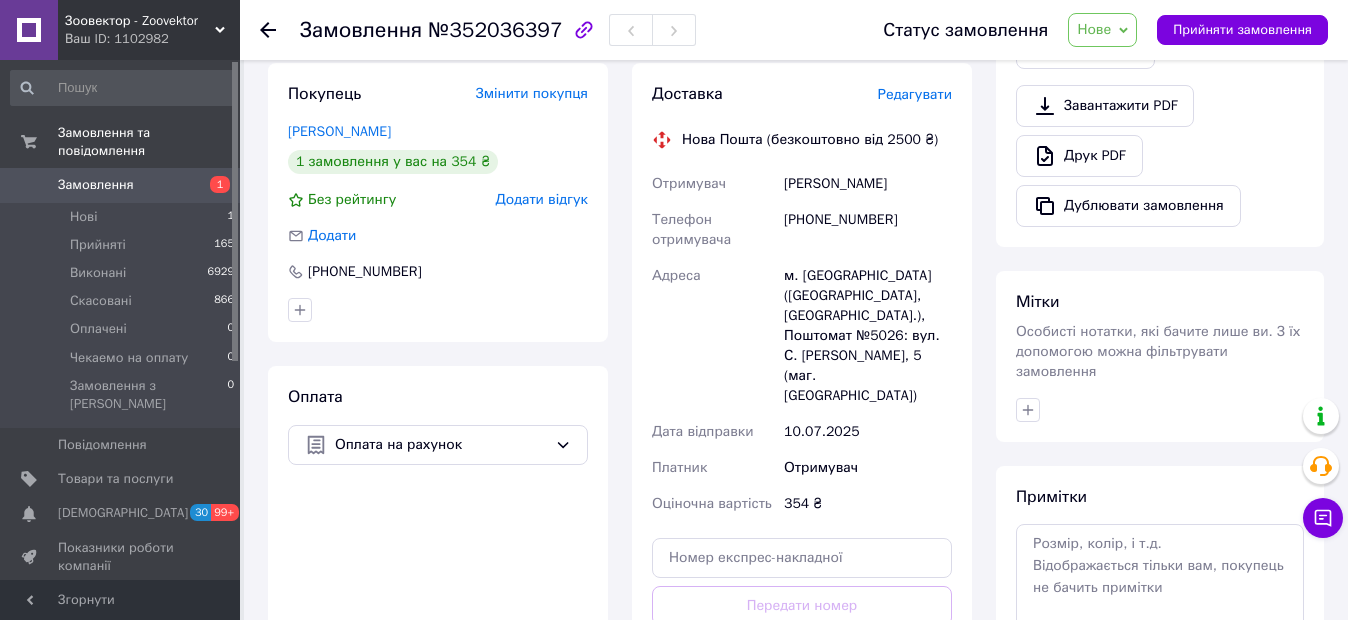 scroll, scrollTop: 800, scrollLeft: 0, axis: vertical 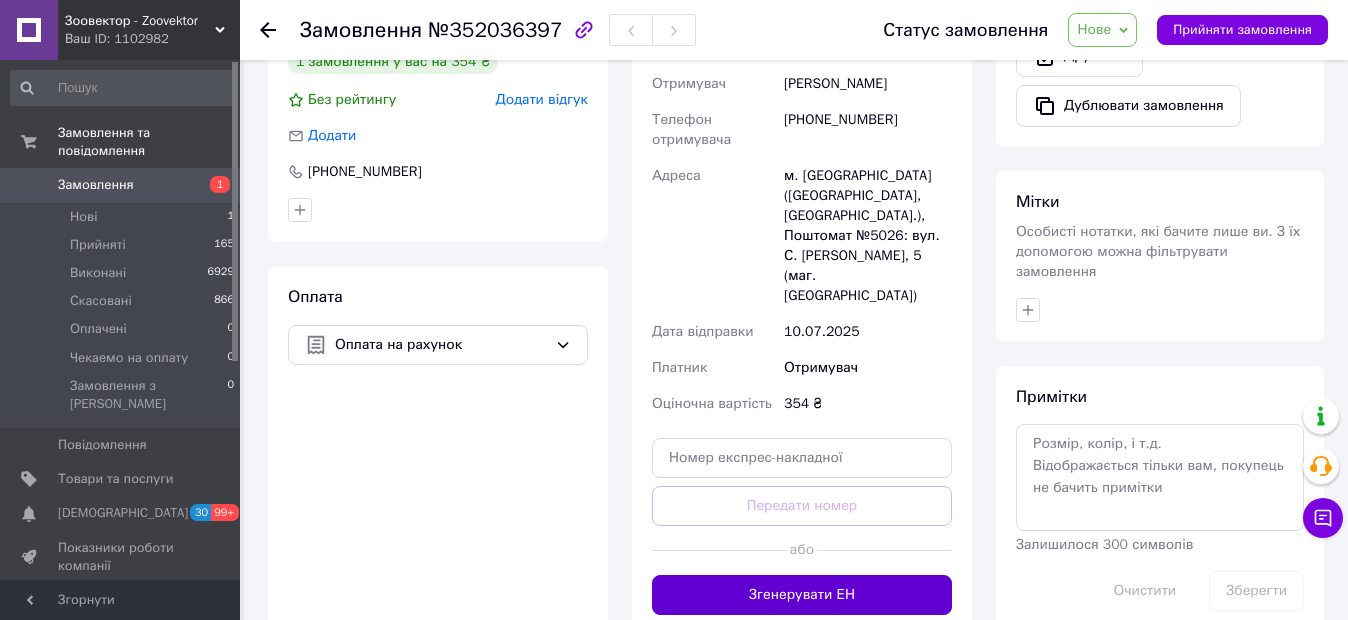 click on "Згенерувати ЕН" at bounding box center [802, 595] 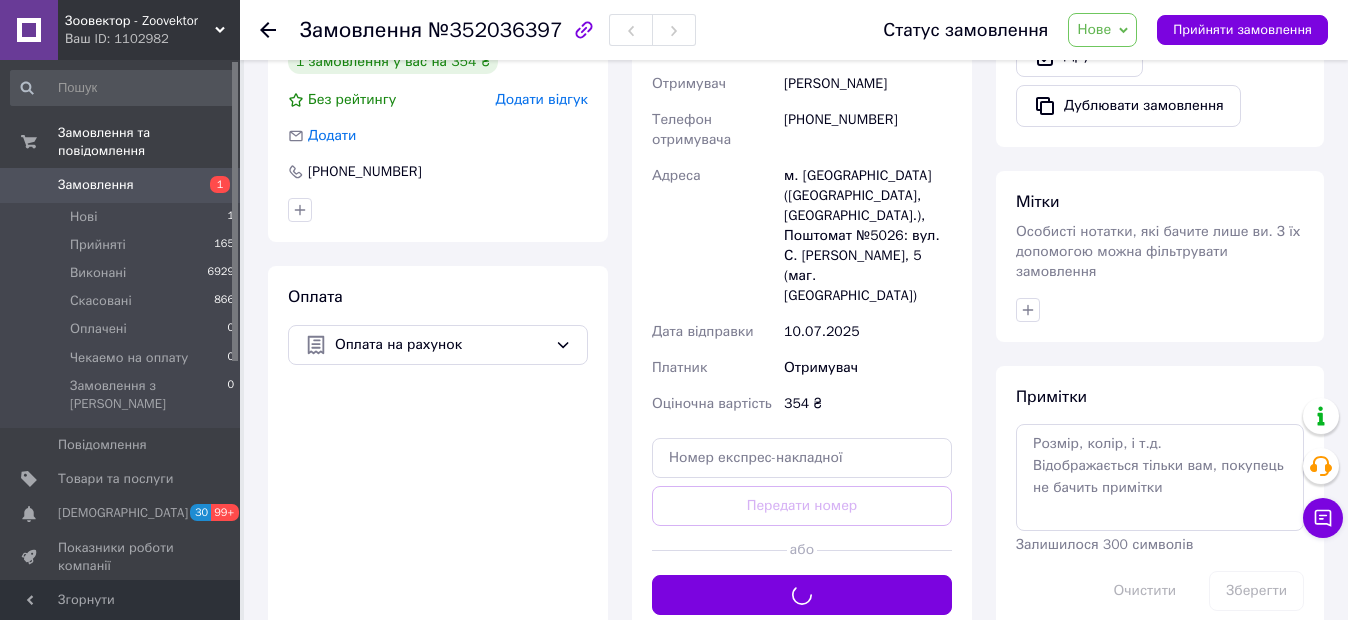 scroll, scrollTop: 700, scrollLeft: 0, axis: vertical 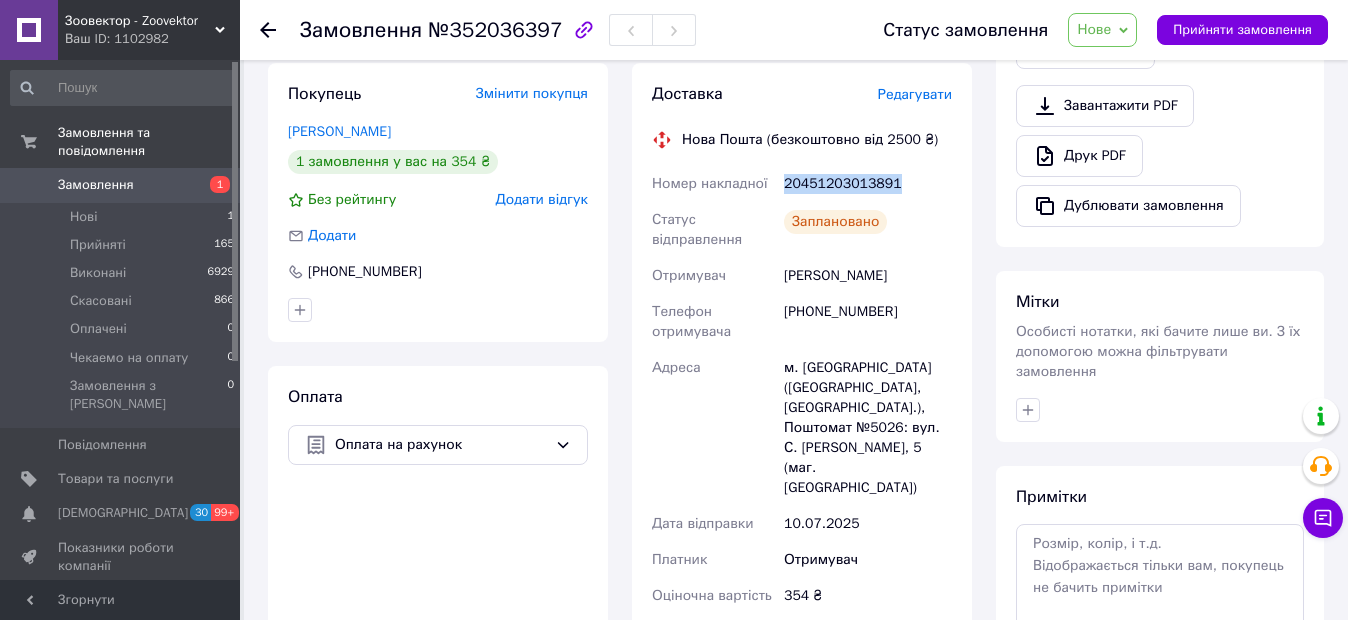 drag, startPoint x: 916, startPoint y: 184, endPoint x: 783, endPoint y: 191, distance: 133.18408 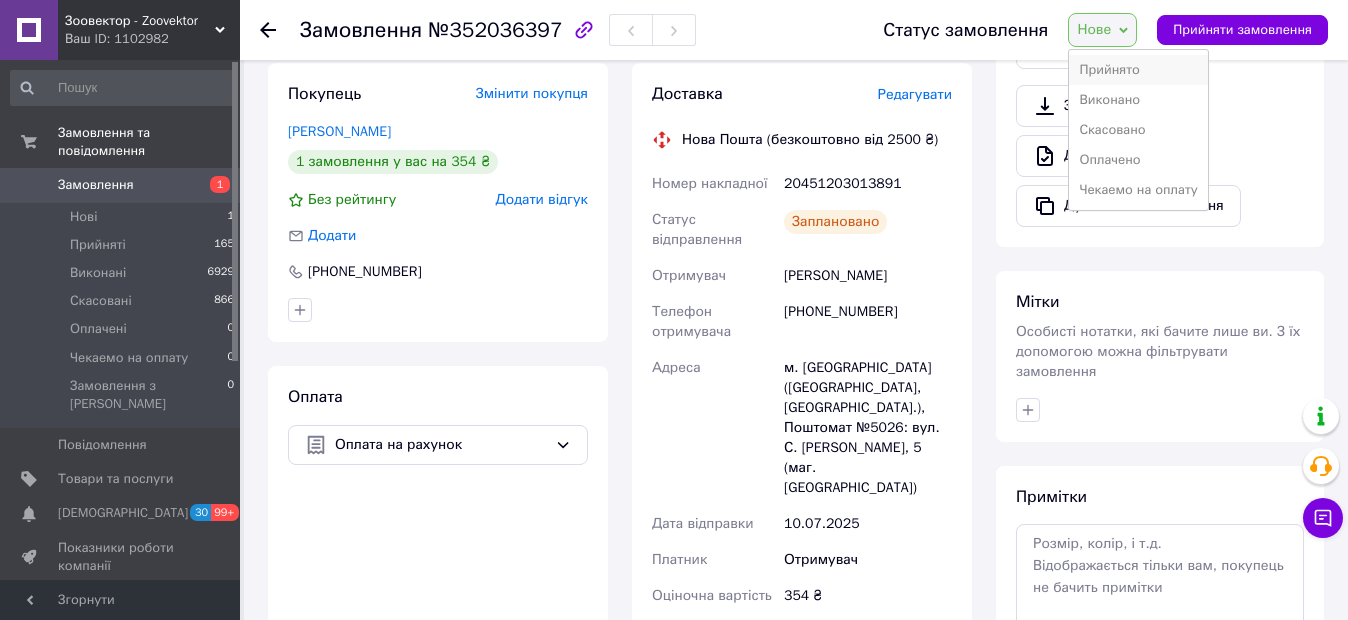 click on "Прийнято" at bounding box center (1138, 70) 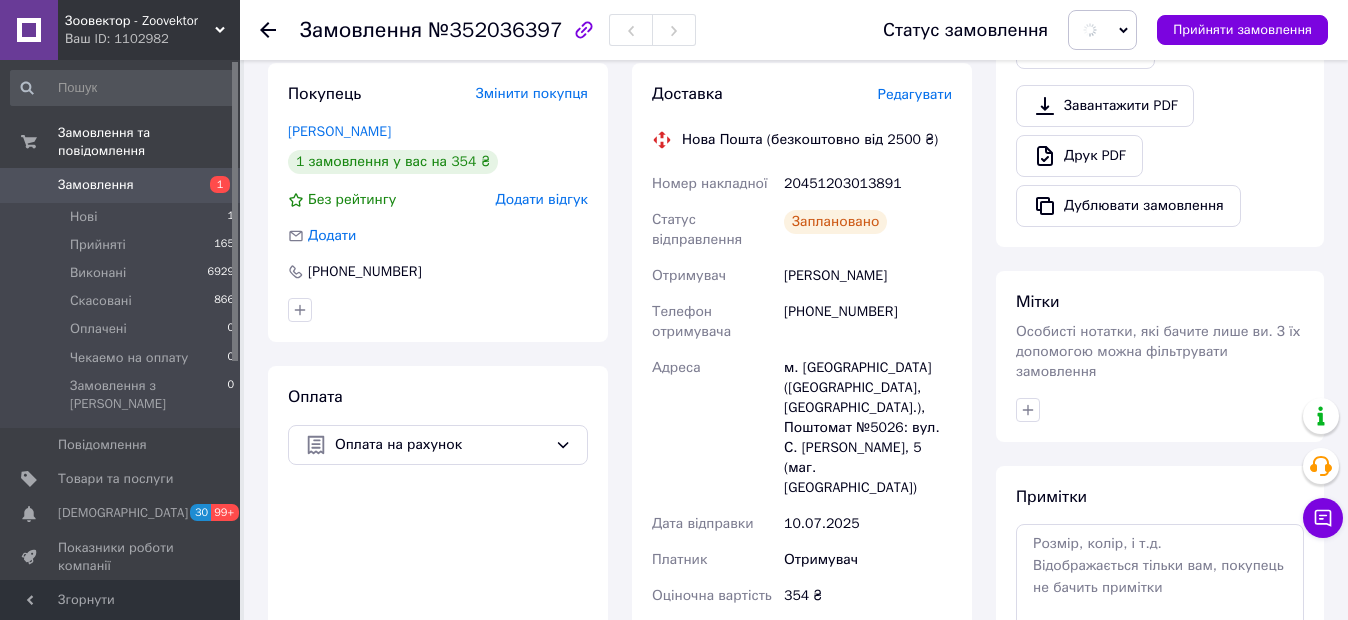 scroll, scrollTop: 1000, scrollLeft: 0, axis: vertical 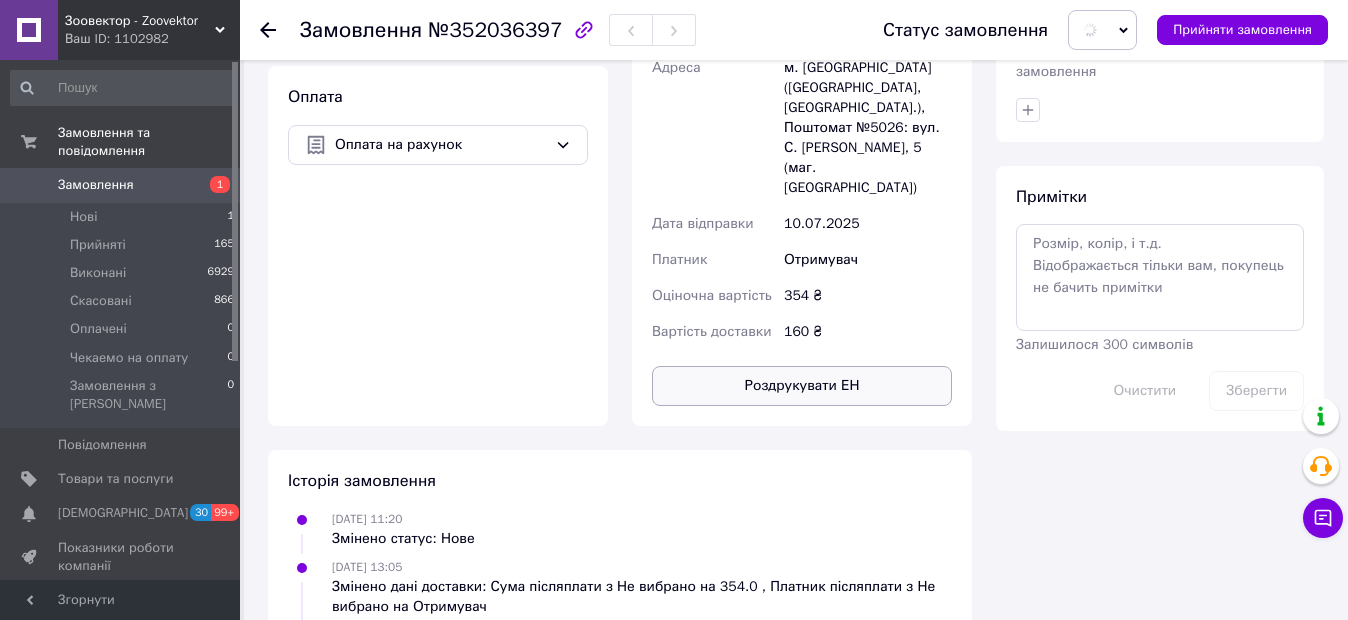 click on "Роздрукувати ЕН" at bounding box center (802, 386) 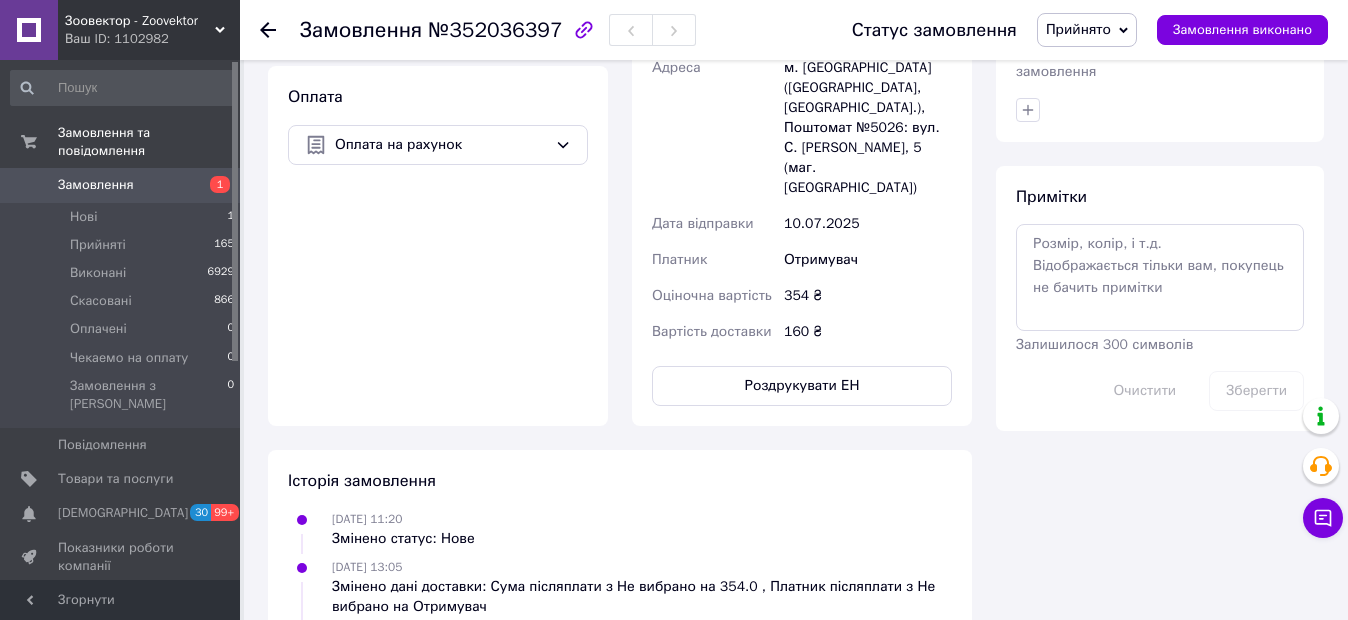 click 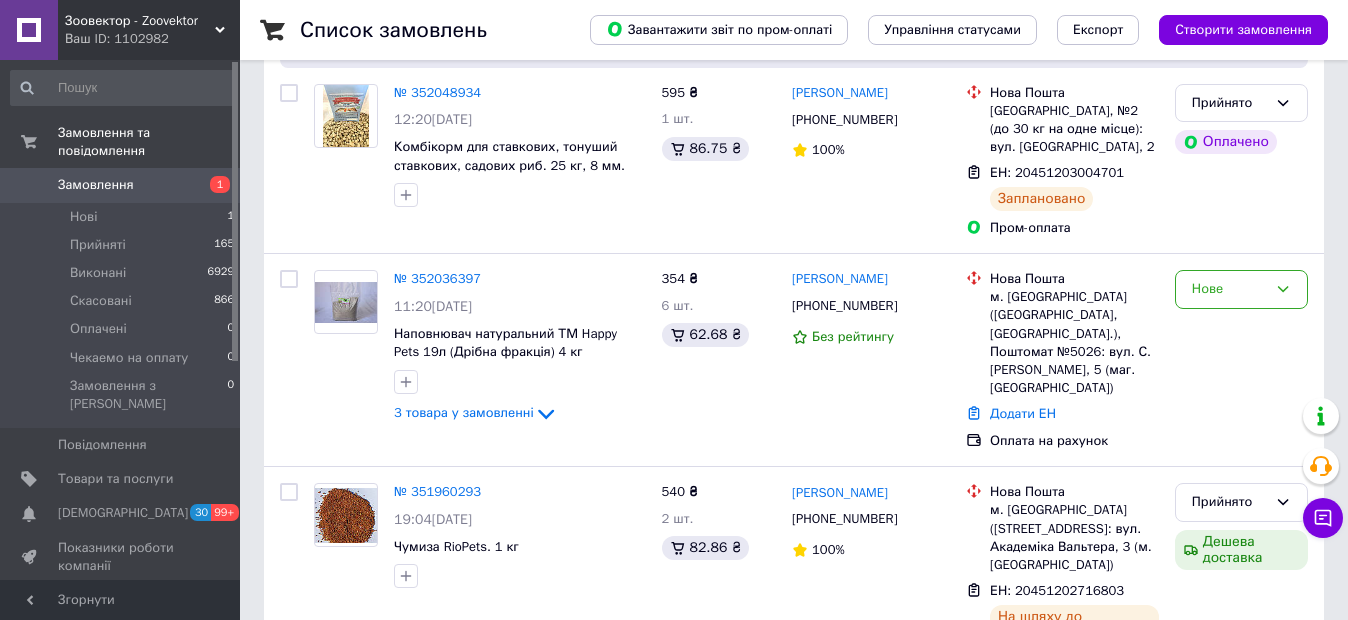 scroll, scrollTop: 0, scrollLeft: 0, axis: both 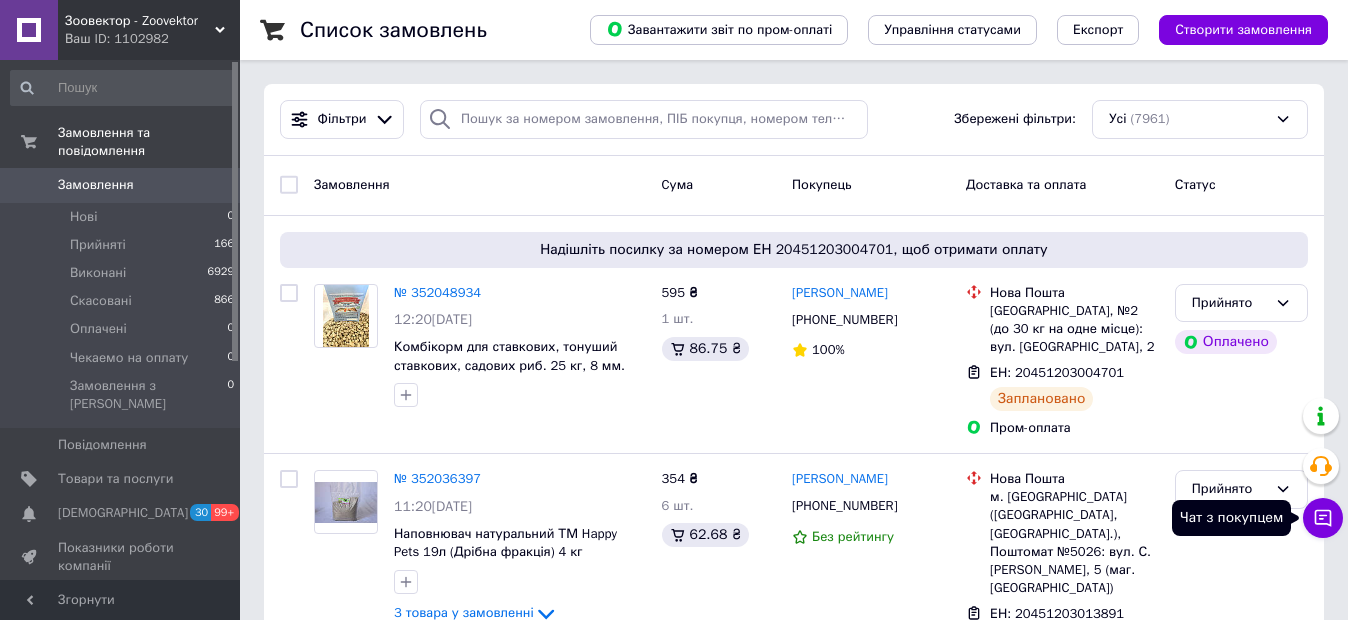 click on "Чат з покупцем" at bounding box center (1323, 518) 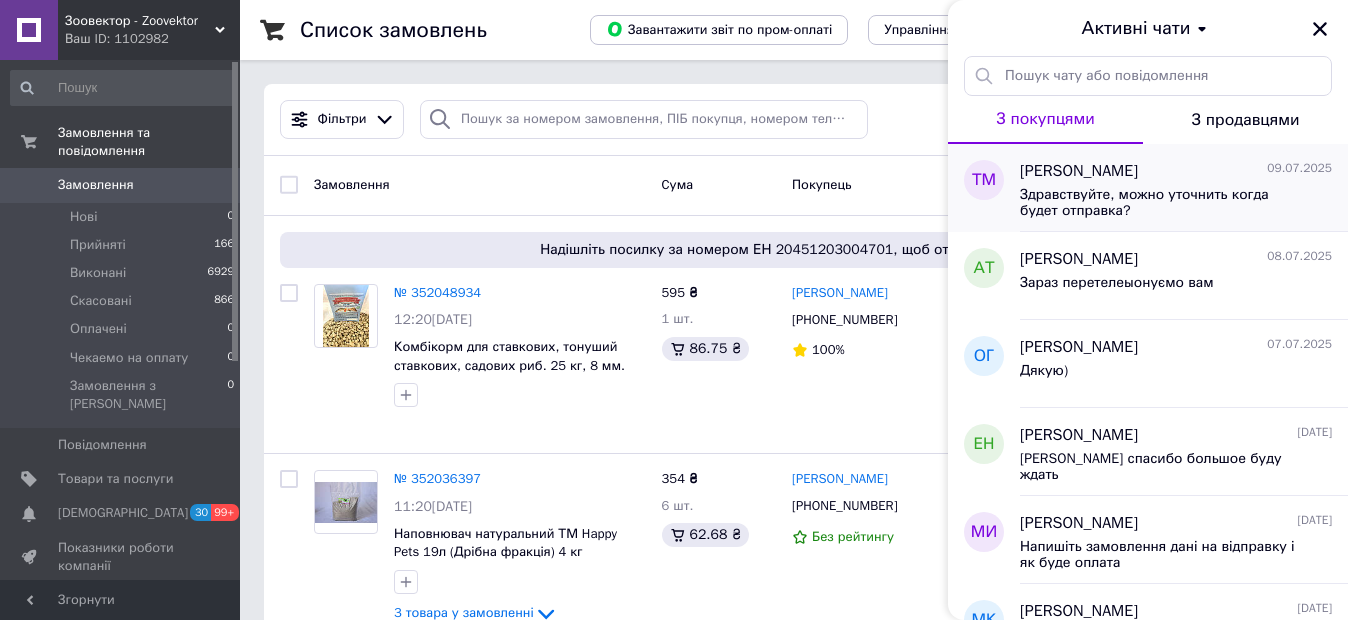 click on "Здравствуйте, можно уточнить когда будет отправка?" at bounding box center (1162, 203) 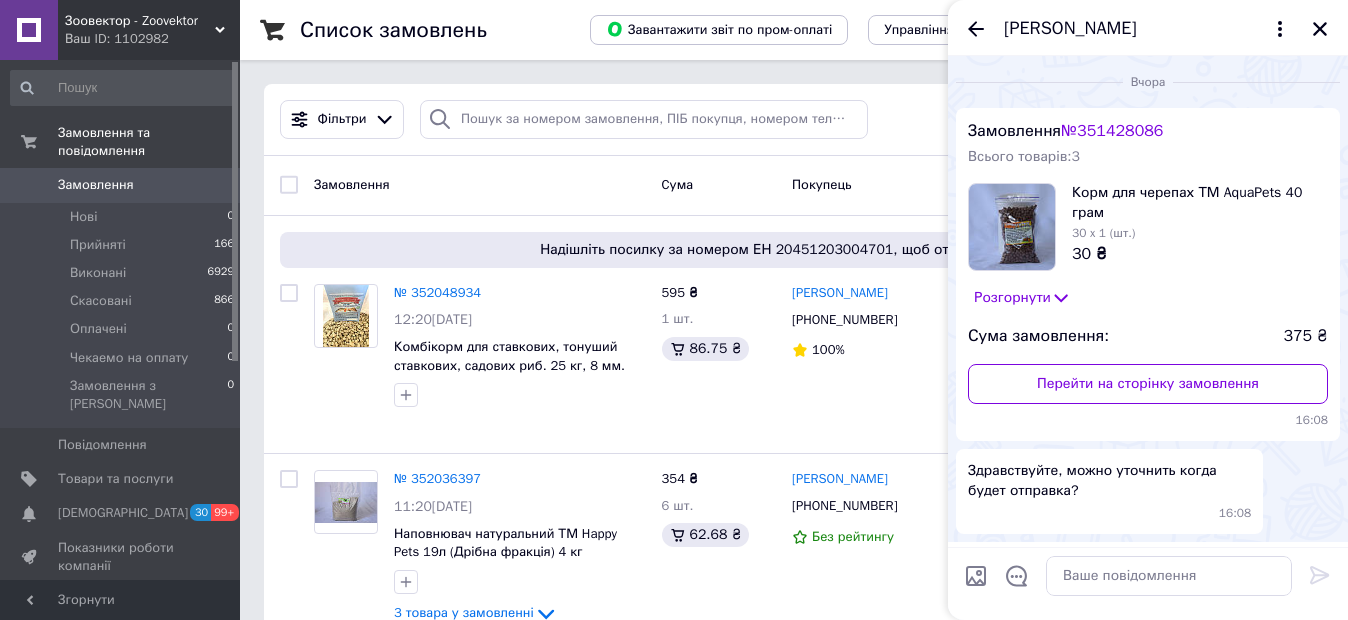 scroll, scrollTop: 67, scrollLeft: 0, axis: vertical 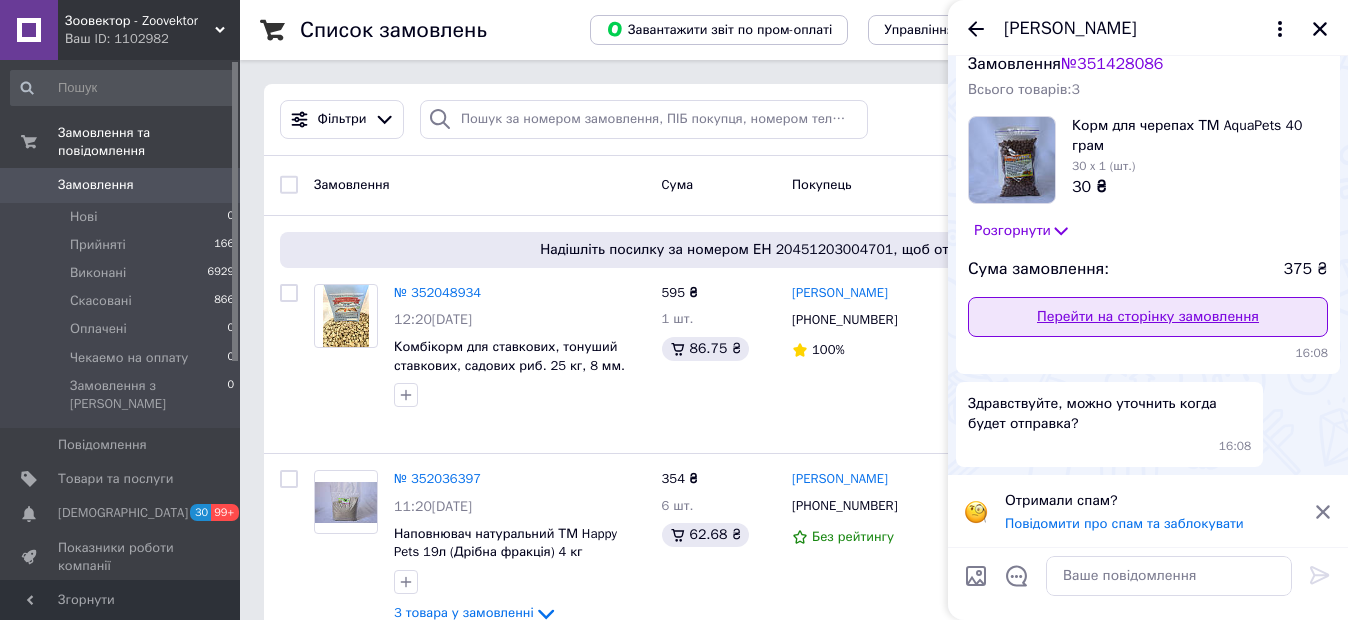 click on "Перейти на сторінку замовлення" at bounding box center [1148, 317] 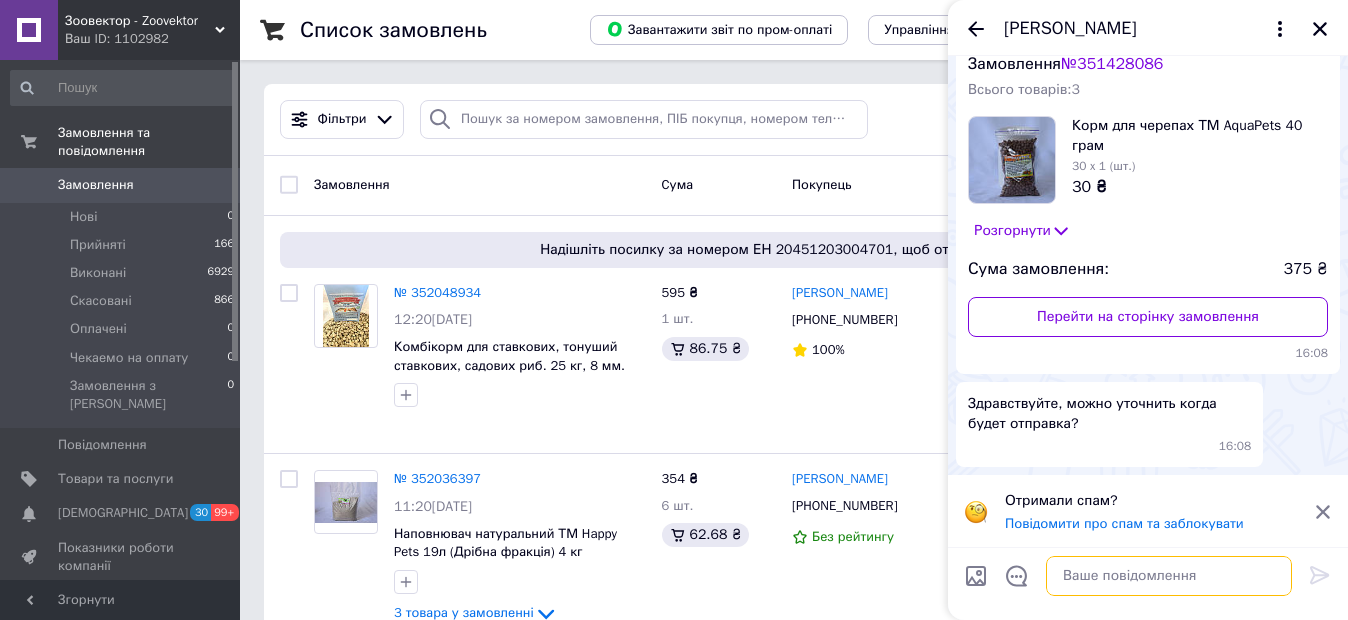 click at bounding box center (1169, 576) 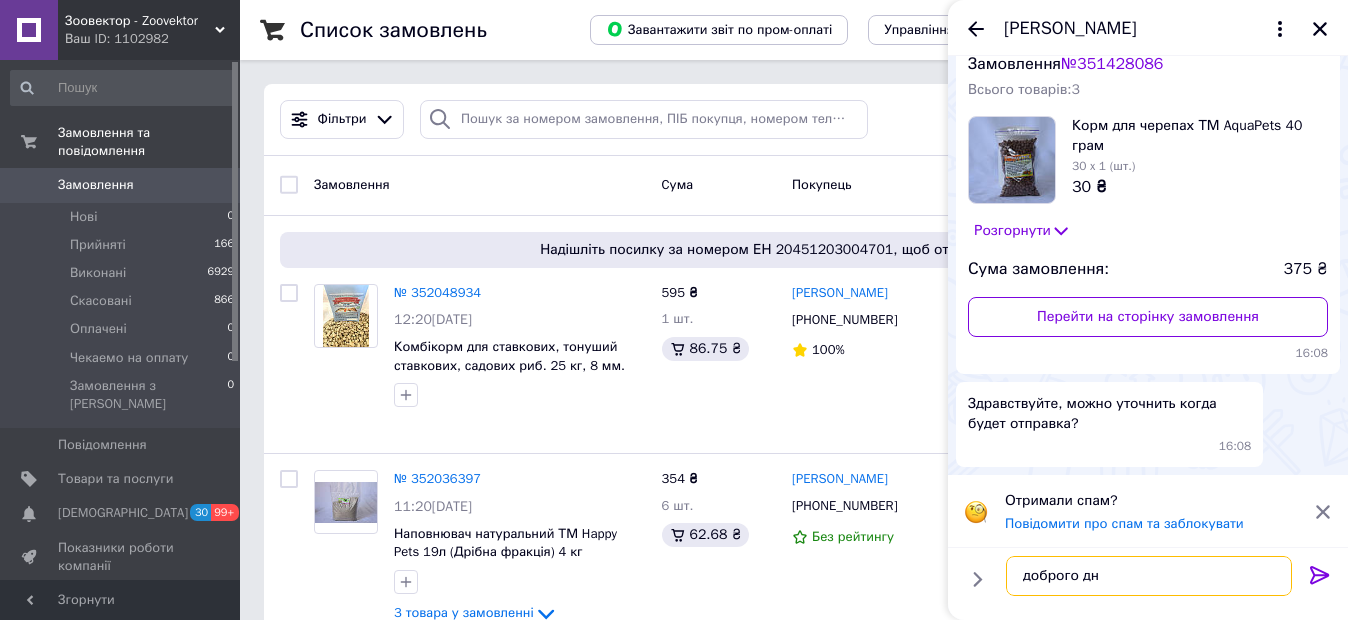 type on "доброго дня" 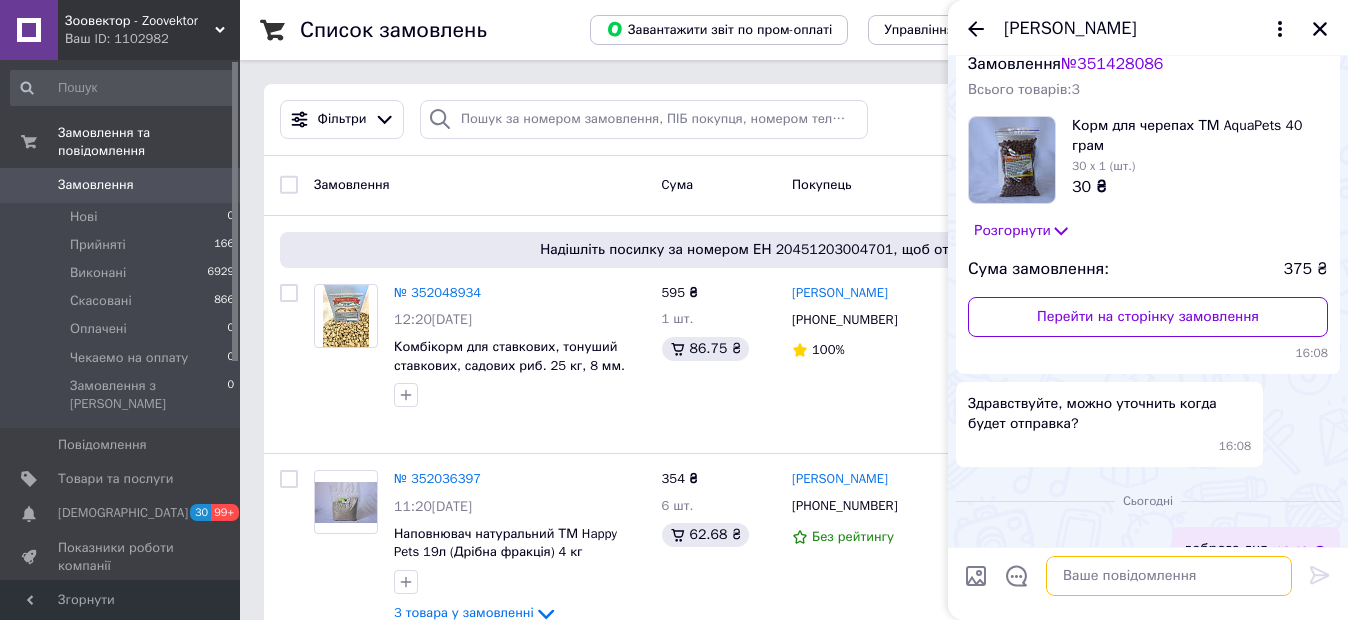 scroll, scrollTop: 100, scrollLeft: 0, axis: vertical 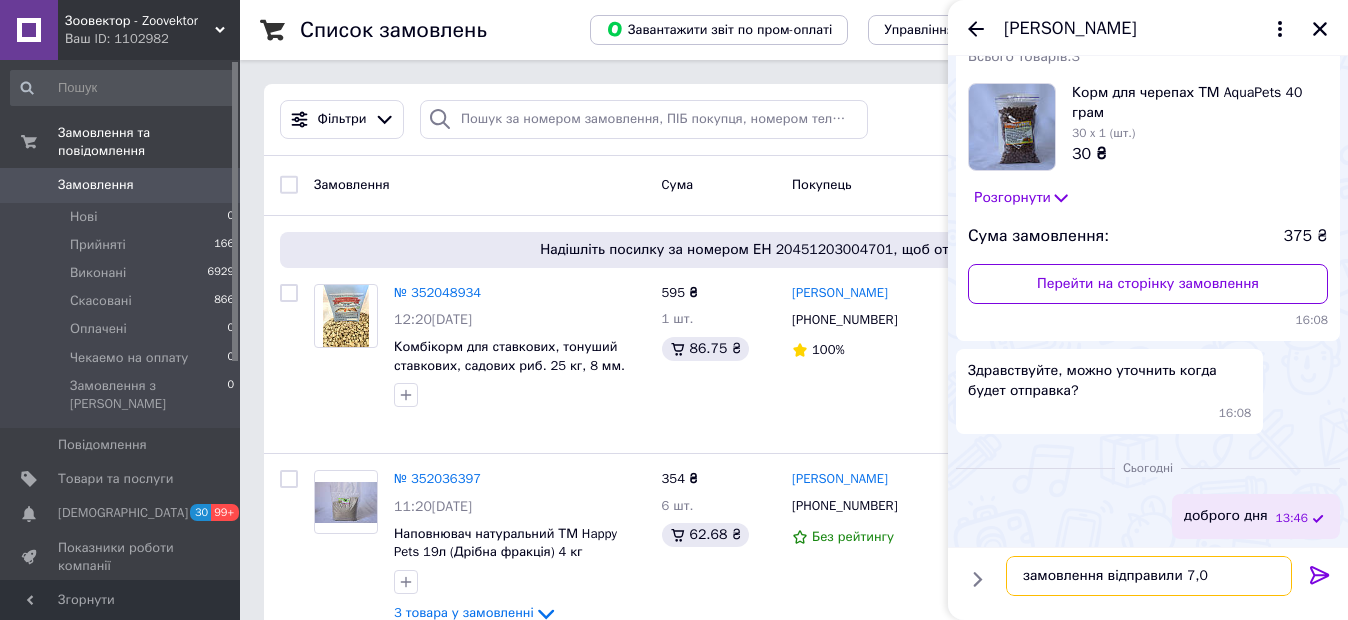 type on "замовлення відправили 7,07" 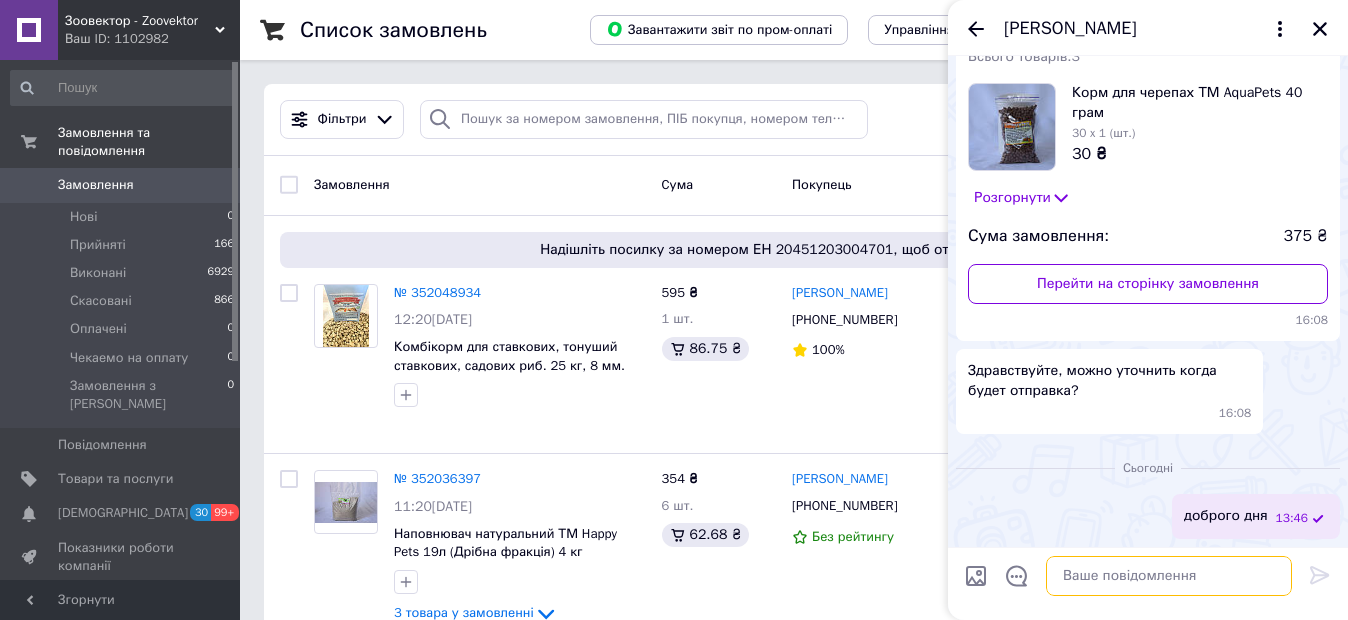 scroll, scrollTop: 153, scrollLeft: 0, axis: vertical 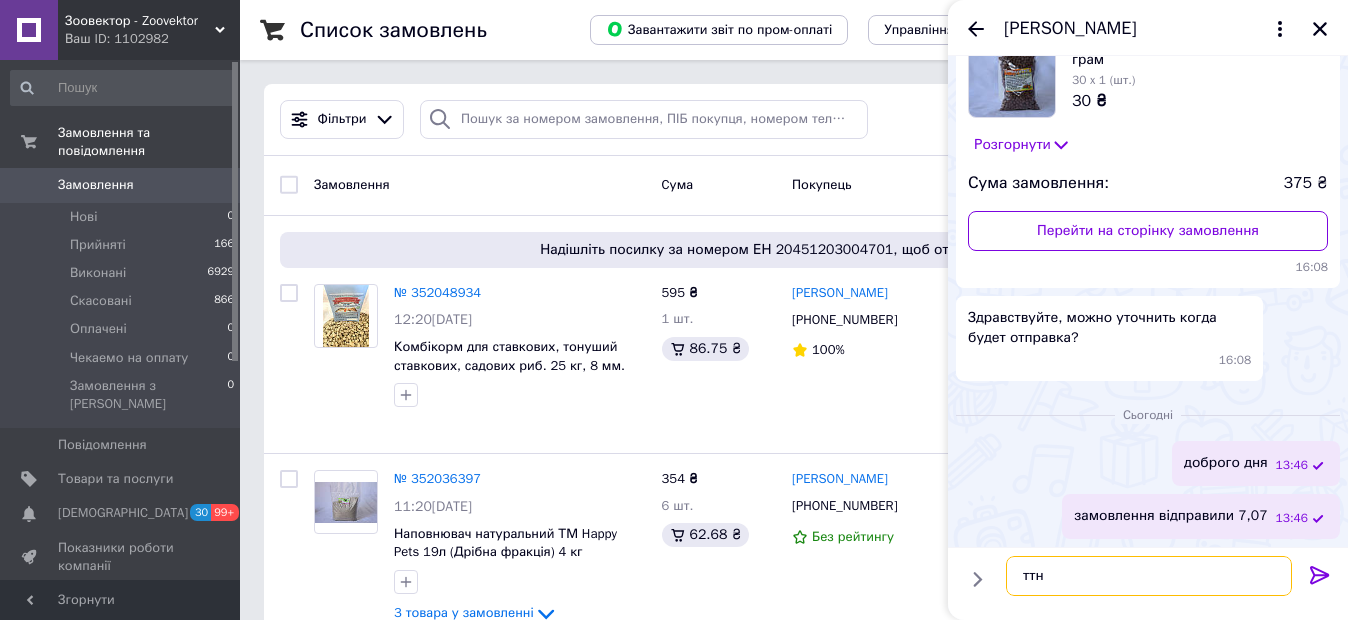 paste on "0505333992862" 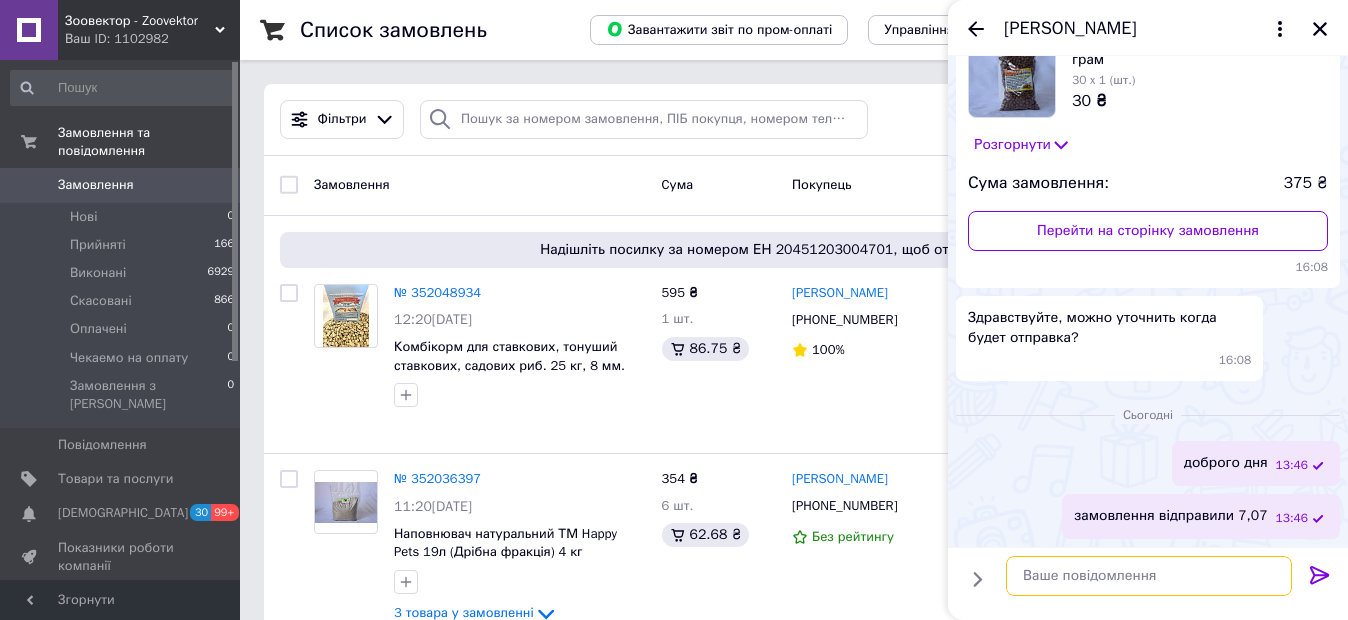 scroll, scrollTop: 206, scrollLeft: 0, axis: vertical 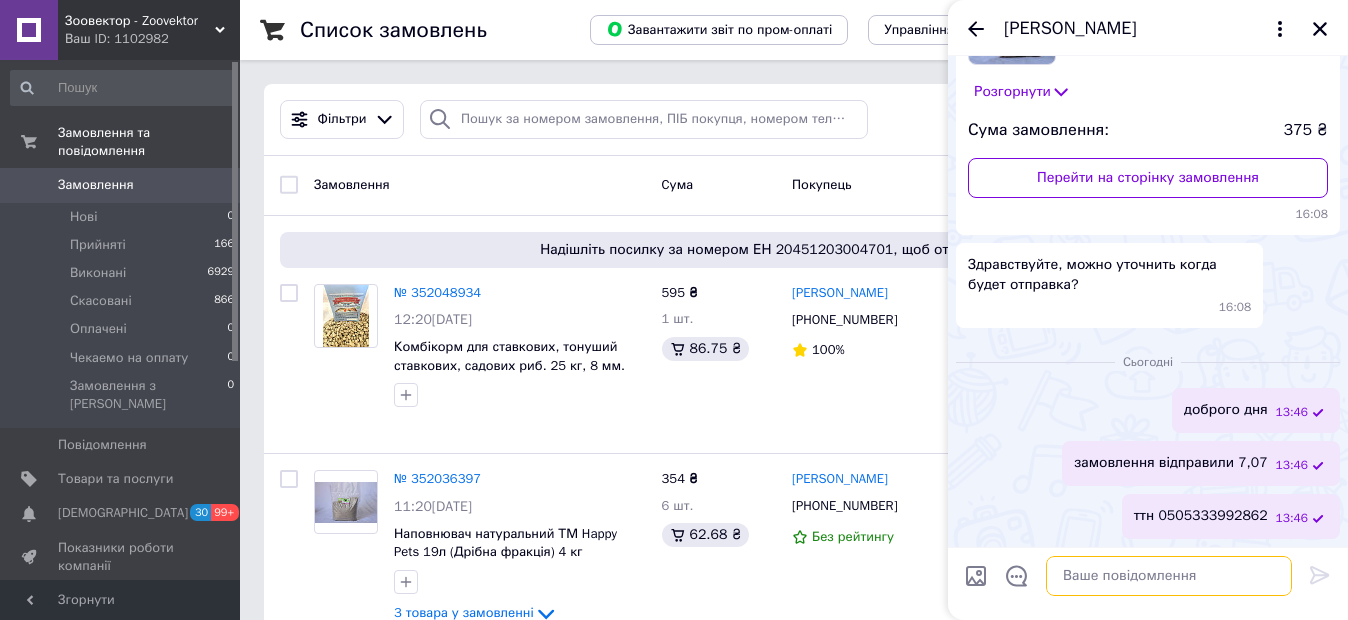 click at bounding box center [1169, 576] 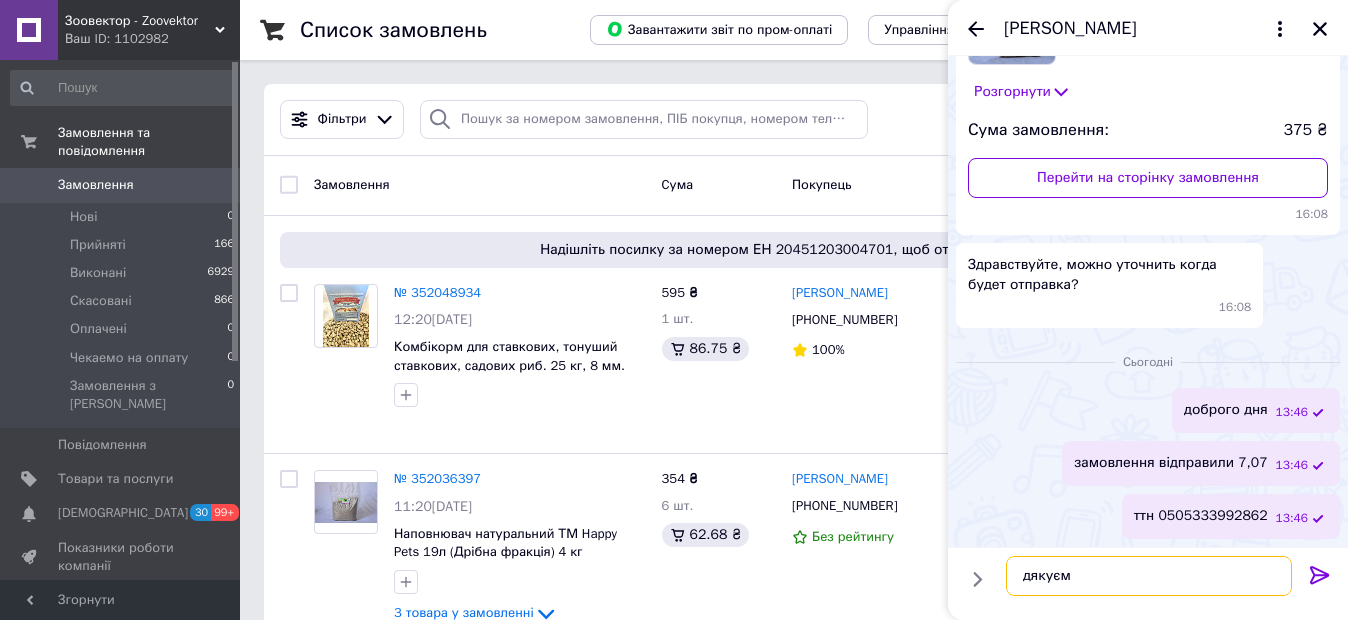 type on "дякуємо" 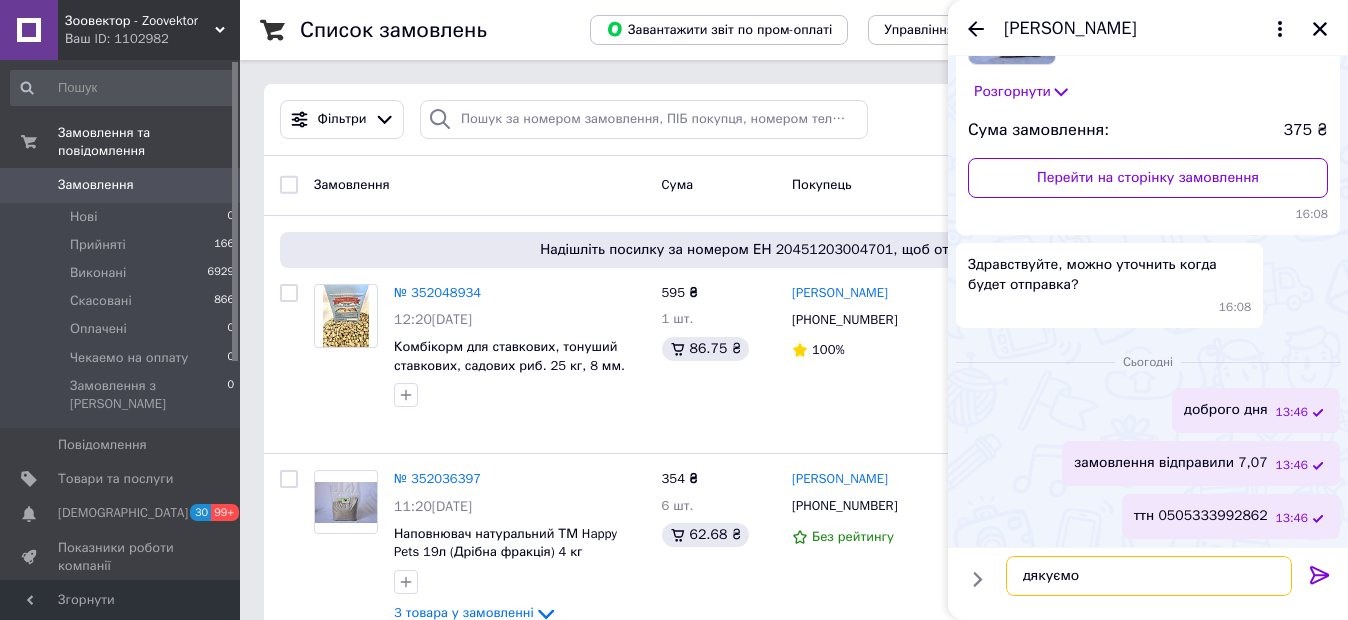 type 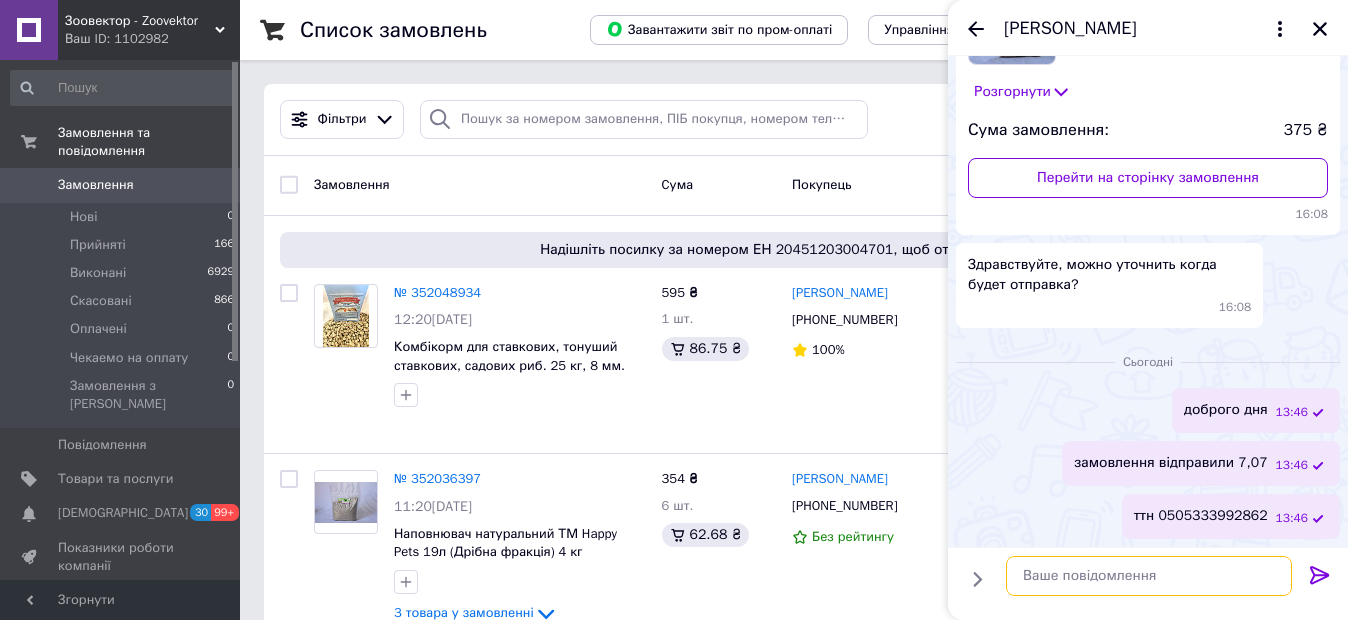 scroll, scrollTop: 260, scrollLeft: 0, axis: vertical 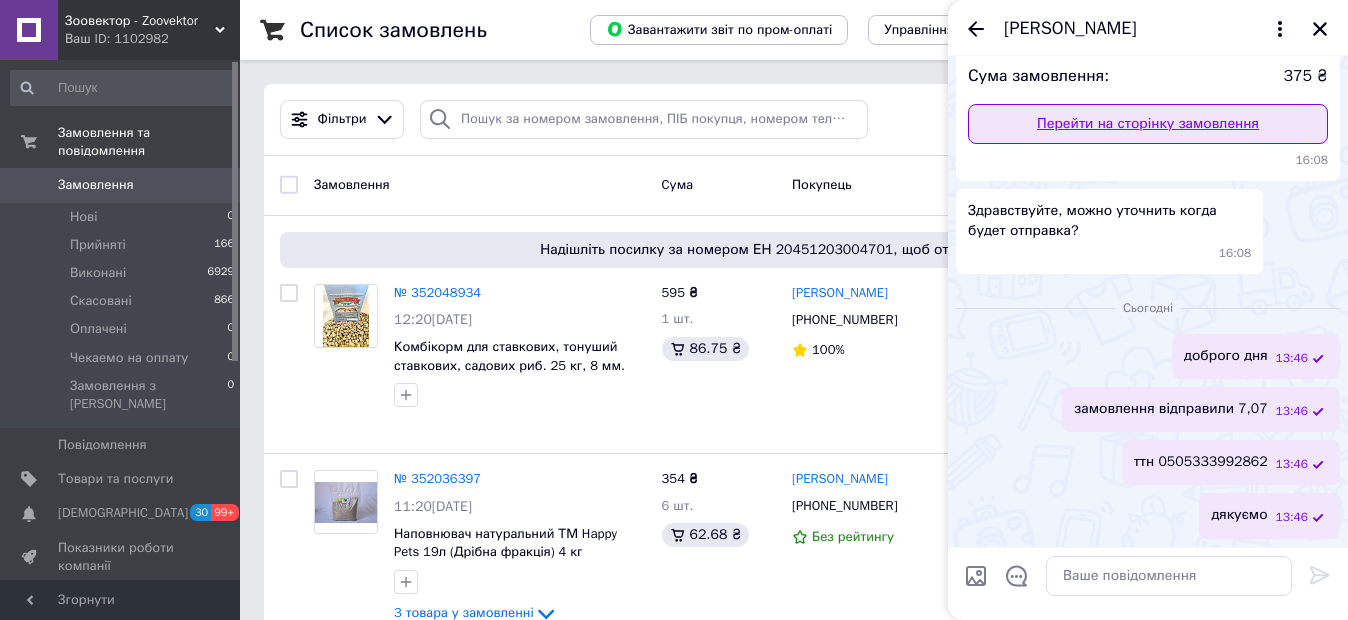 drag, startPoint x: 1317, startPoint y: 26, endPoint x: 1247, endPoint y: 110, distance: 109.3435 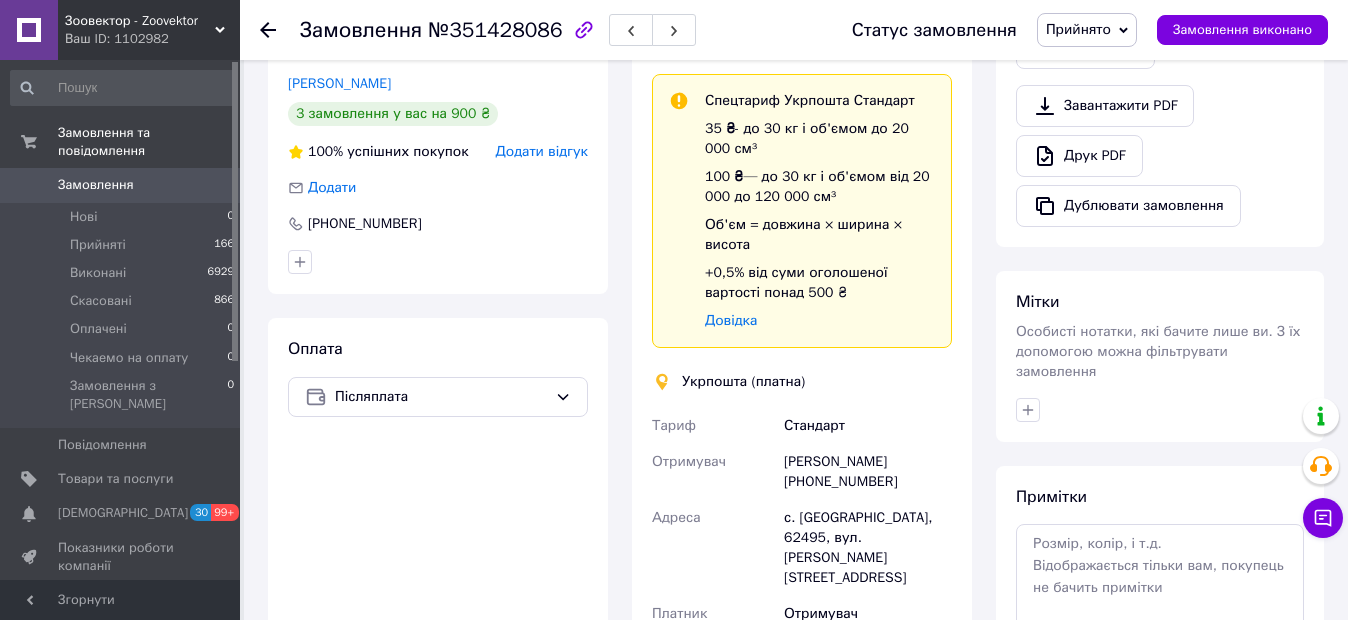 scroll, scrollTop: 500, scrollLeft: 0, axis: vertical 